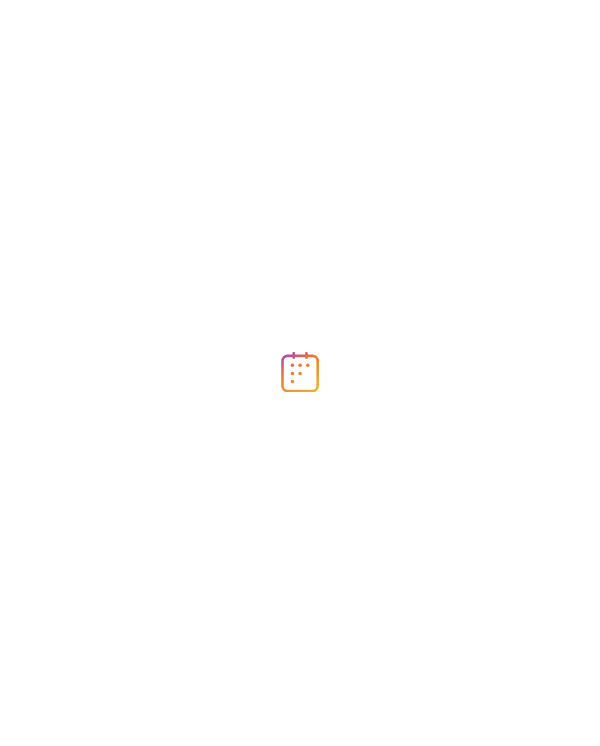 scroll, scrollTop: 0, scrollLeft: 0, axis: both 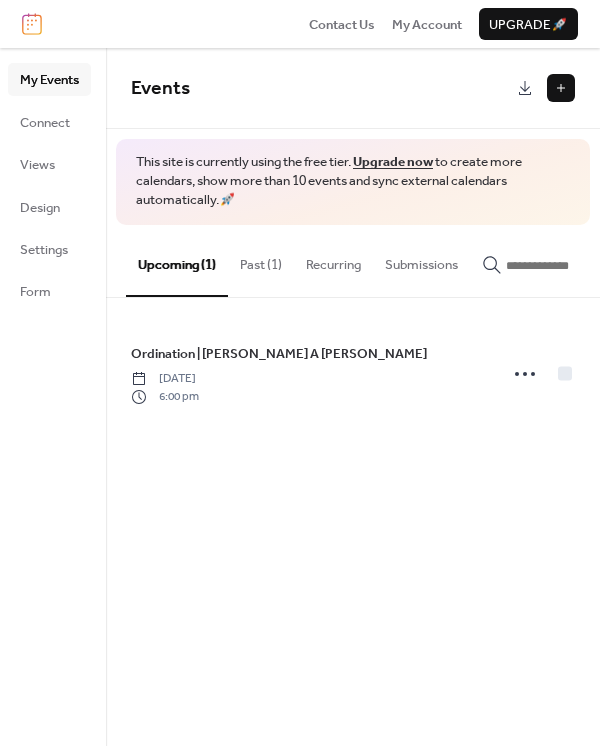 click on "Past (1)" at bounding box center [261, 260] 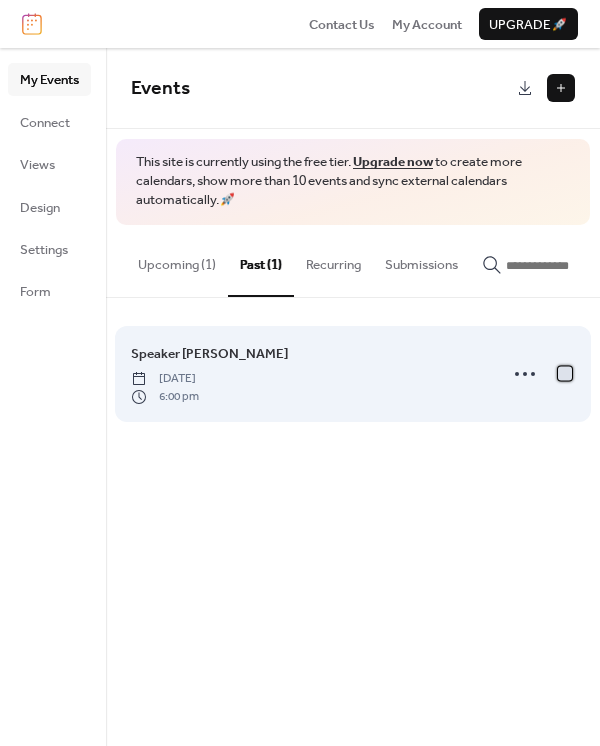 click at bounding box center [565, 373] 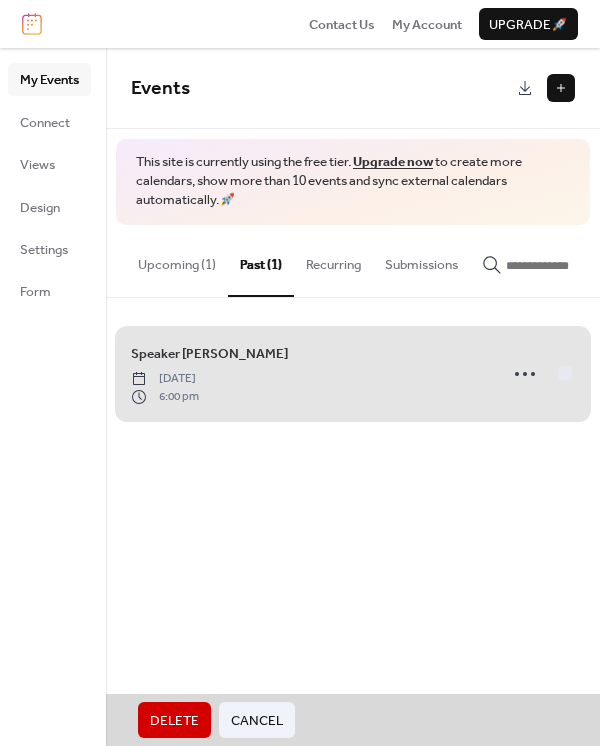 click on "Delete" at bounding box center [174, 721] 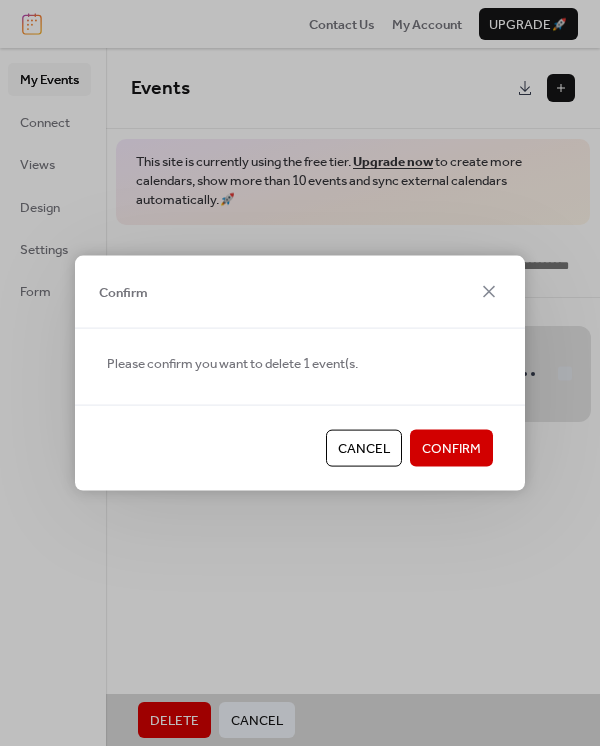 click on "Confirm" at bounding box center [451, 449] 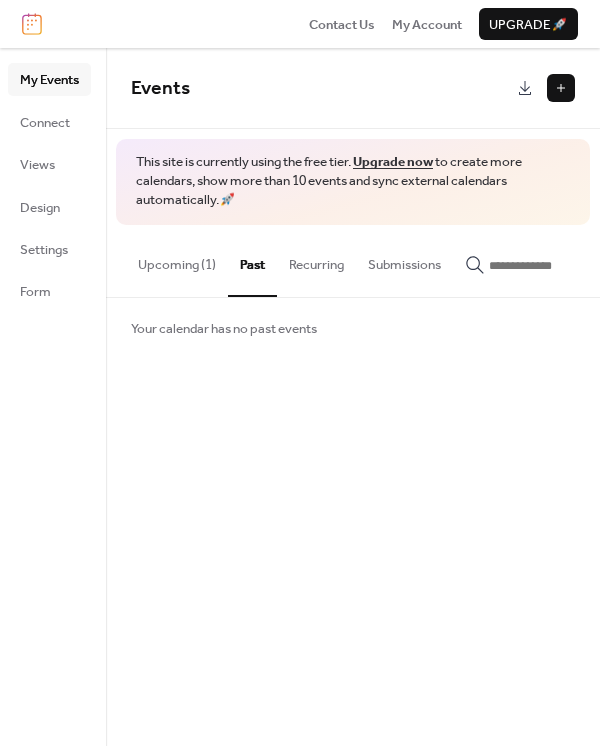 click on "Upcoming (1)" at bounding box center (177, 260) 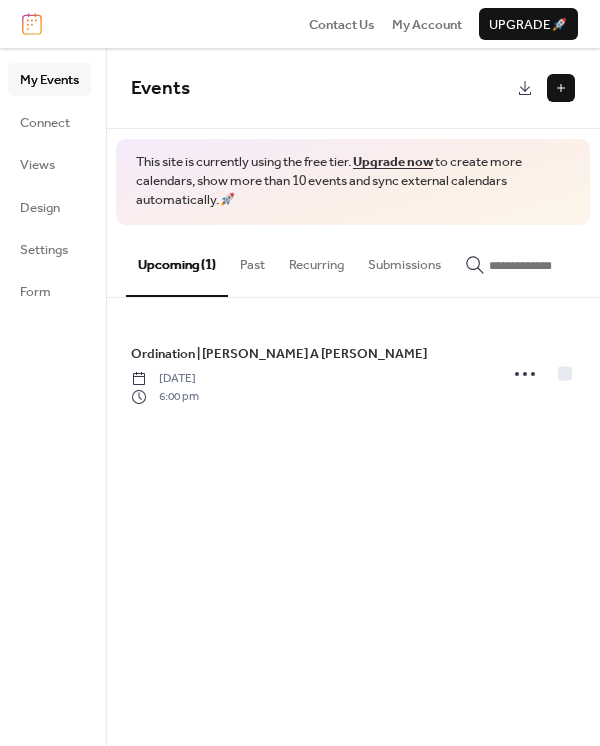 click at bounding box center [561, 88] 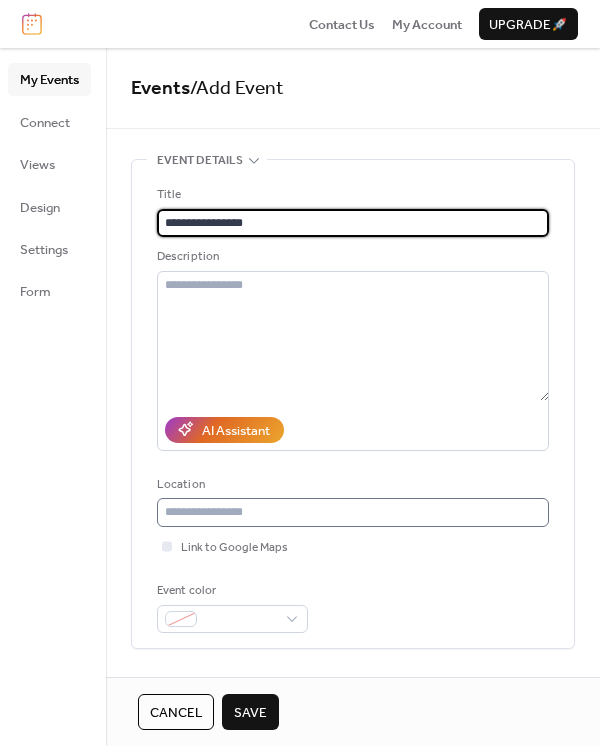 type on "**********" 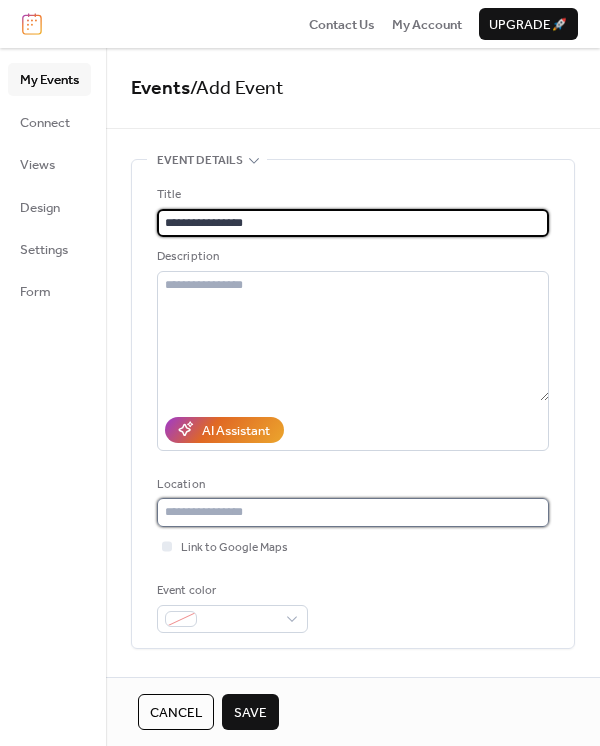 click at bounding box center [353, 512] 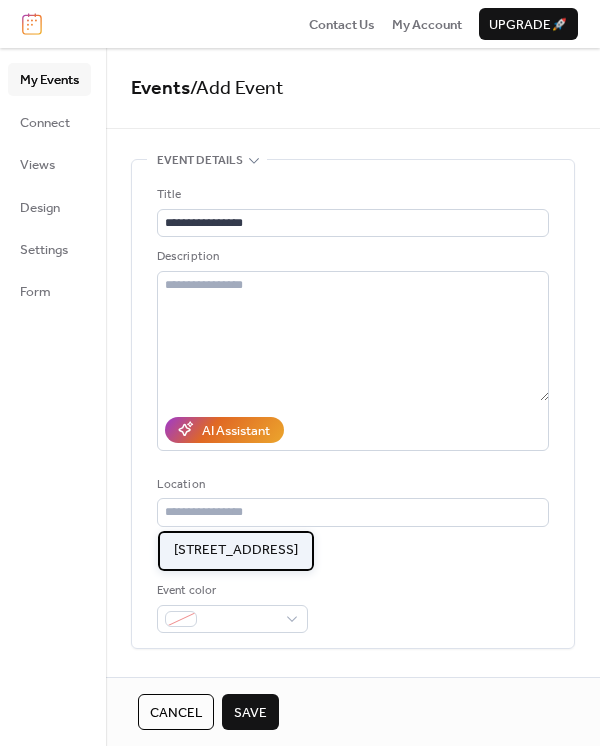 click on "[STREET_ADDRESS]" at bounding box center [236, 550] 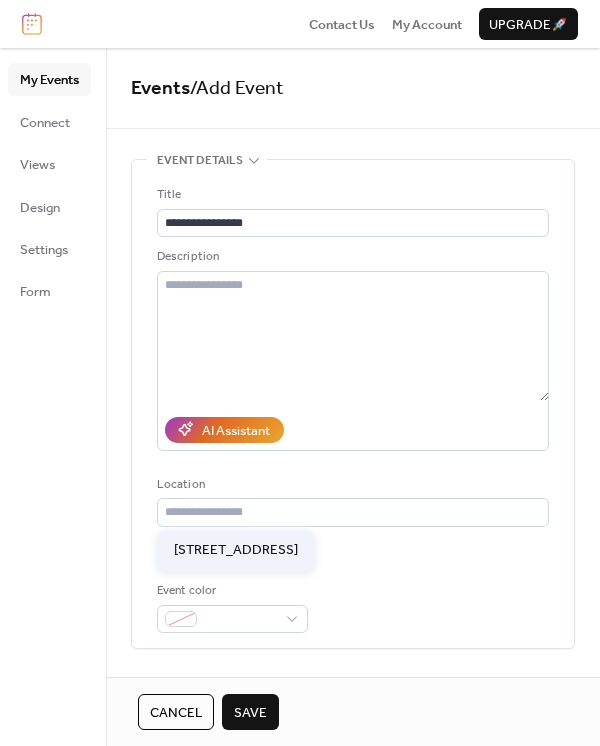 type on "**********" 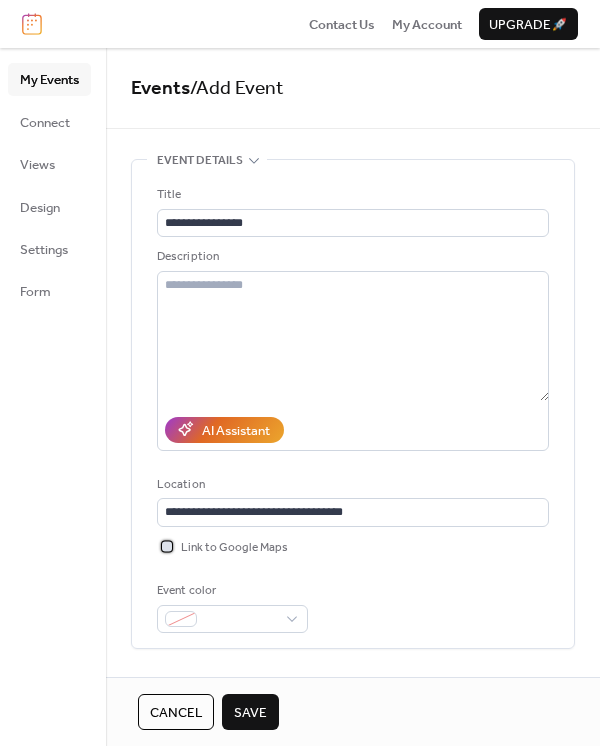 click on "Link to Google Maps" at bounding box center [234, 548] 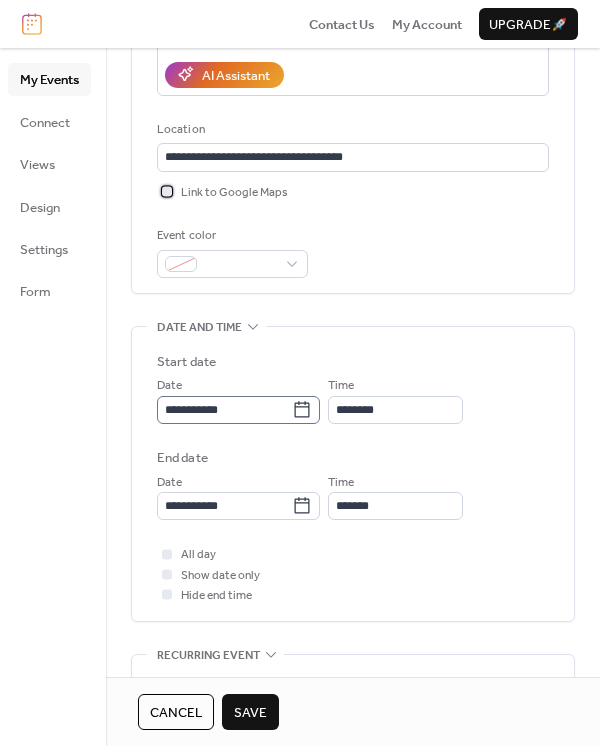 scroll, scrollTop: 355, scrollLeft: 0, axis: vertical 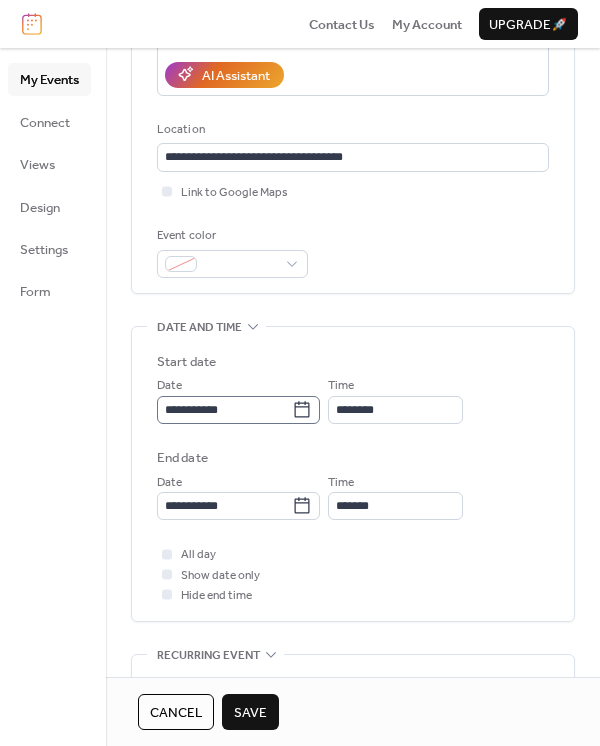 click 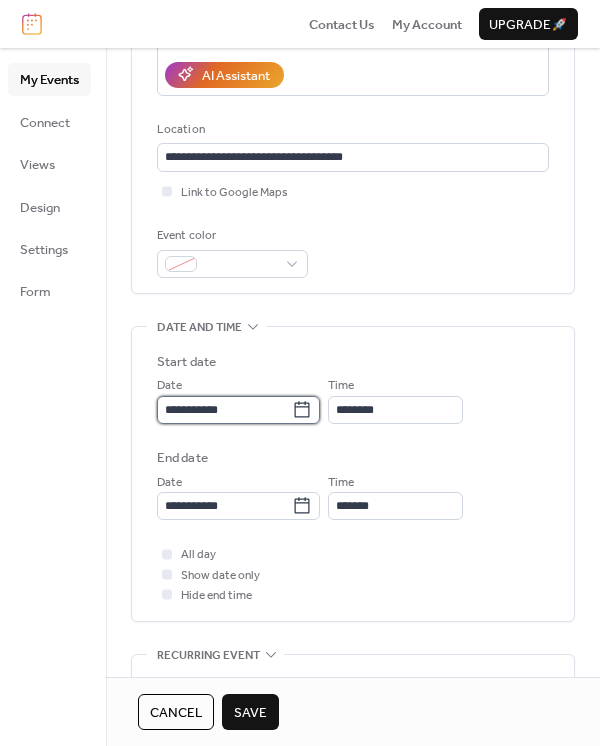 click on "**********" at bounding box center [224, 410] 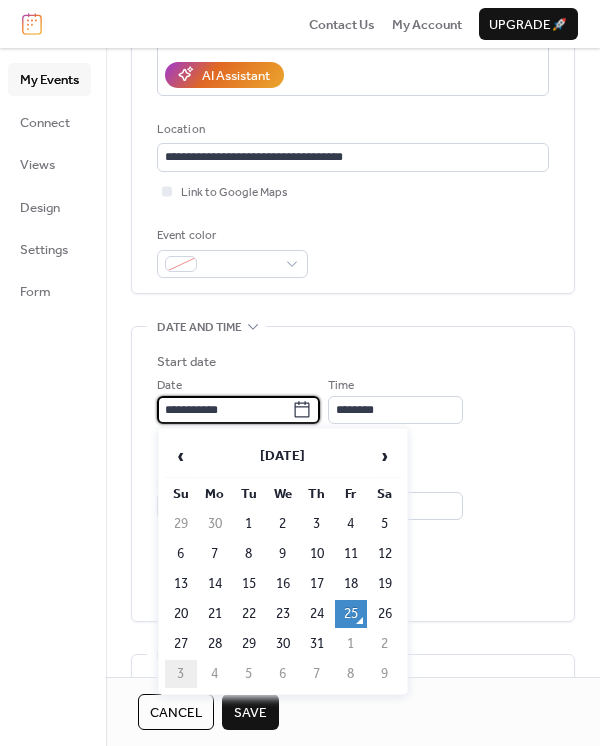click on "3" at bounding box center [181, 674] 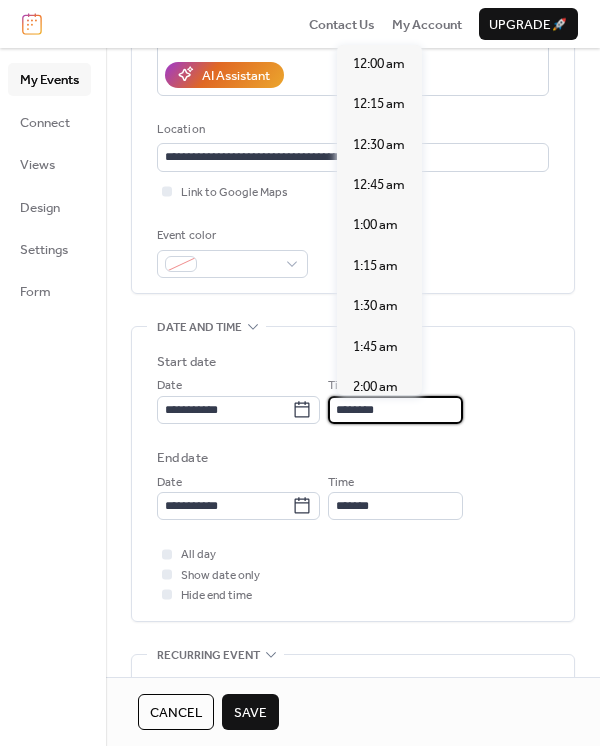 click on "********" at bounding box center (395, 410) 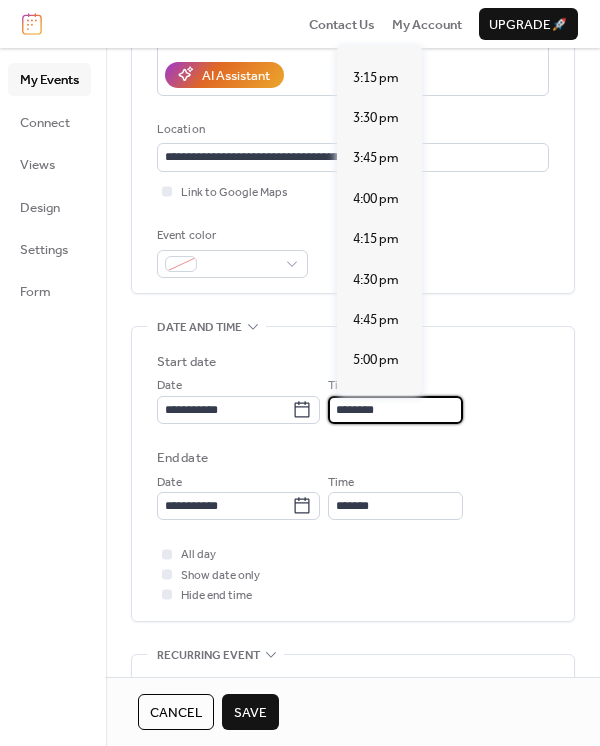 scroll, scrollTop: 2629, scrollLeft: 0, axis: vertical 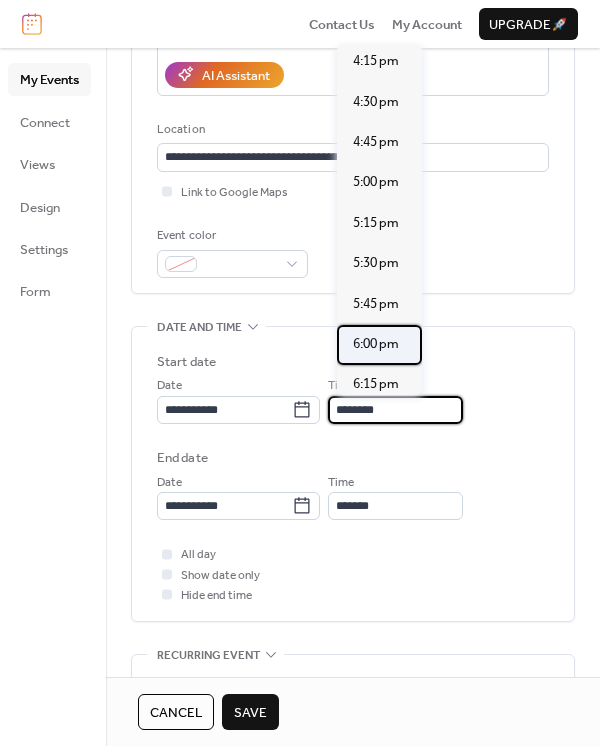 click on "6:00 pm" at bounding box center [376, 344] 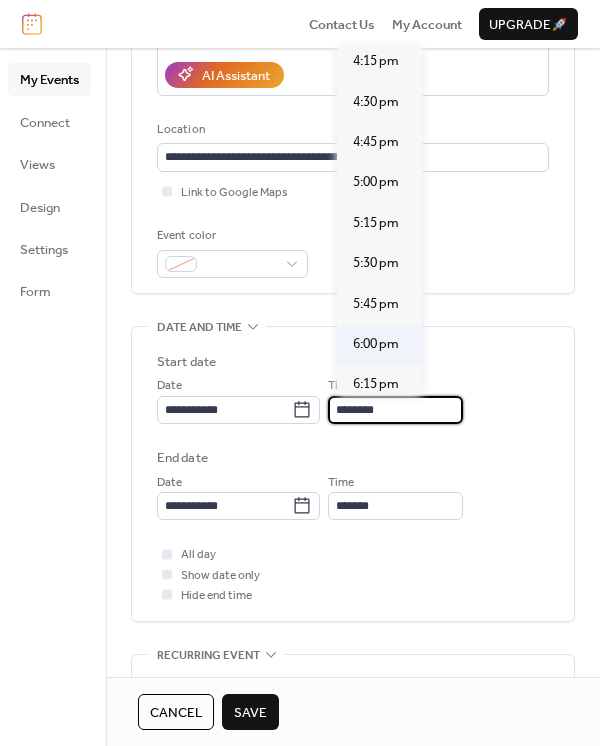 type on "*******" 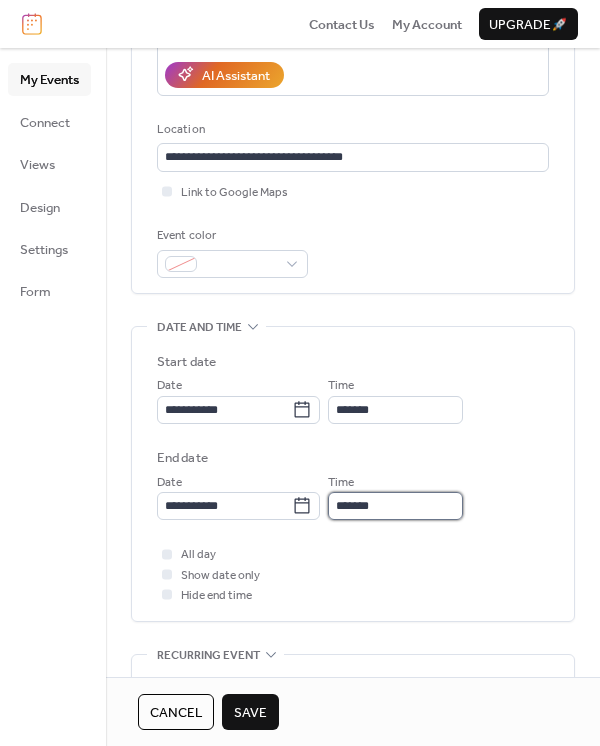 click on "*******" at bounding box center (395, 506) 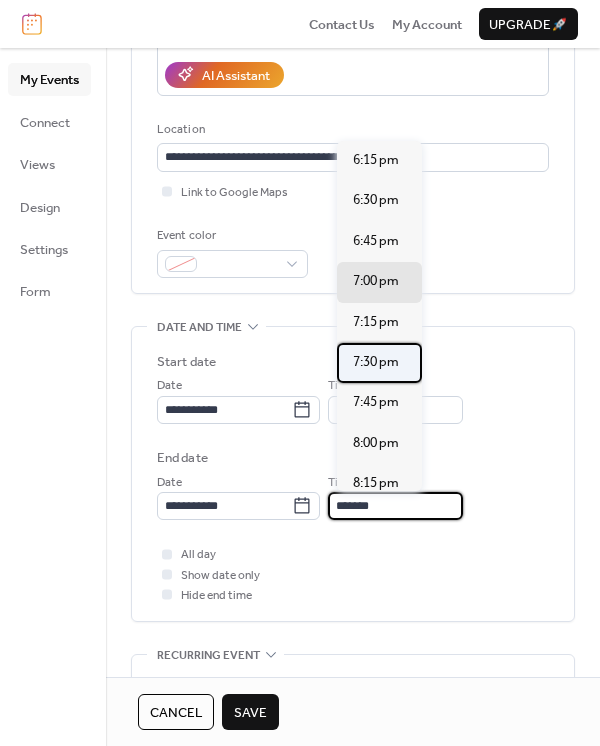 click on "7:30 pm" at bounding box center (376, 362) 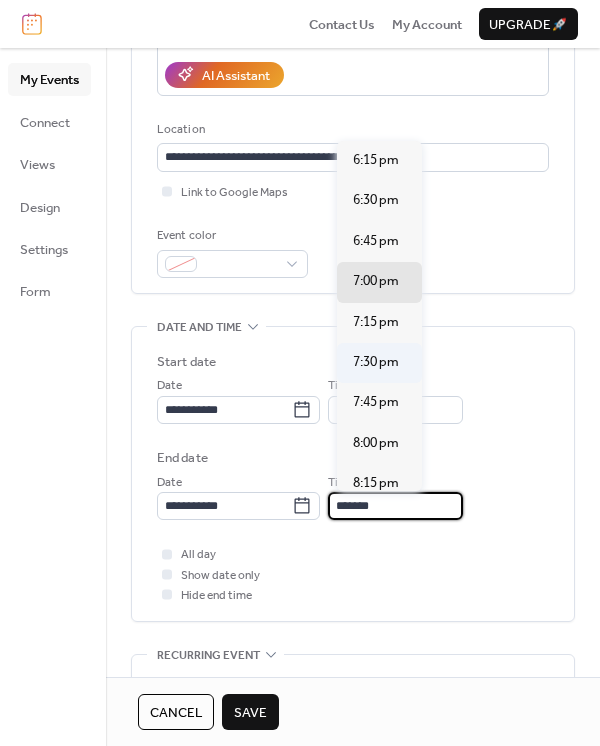 type on "*******" 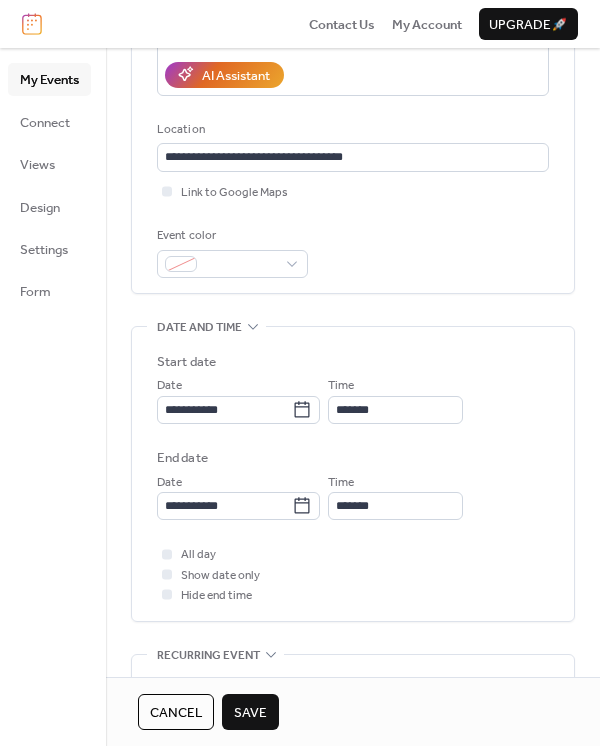 click on "**********" at bounding box center [353, 479] 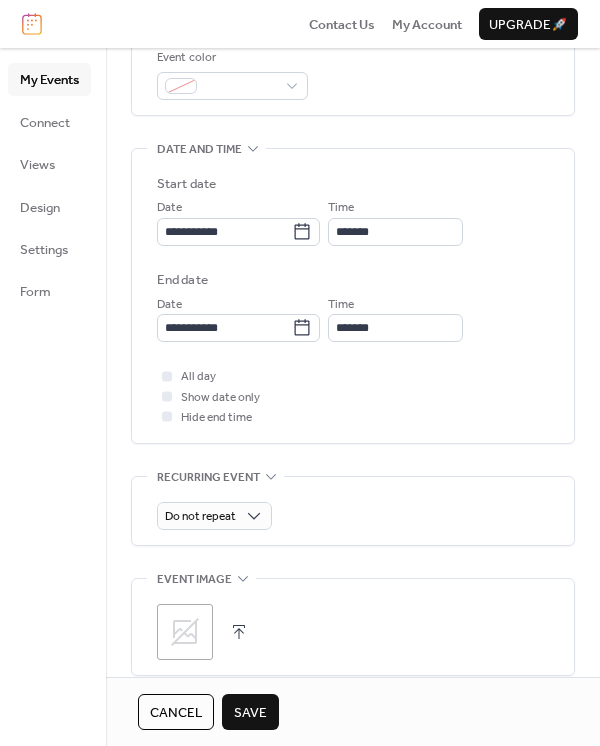 scroll, scrollTop: 711, scrollLeft: 0, axis: vertical 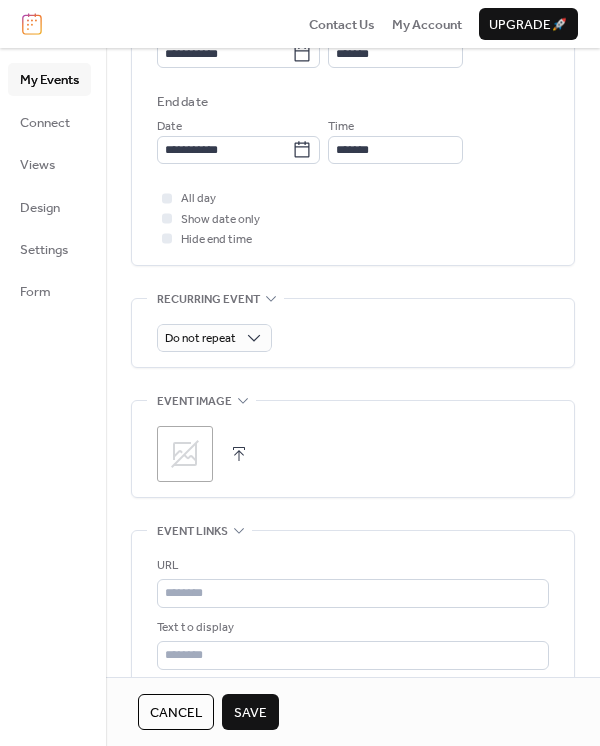 click 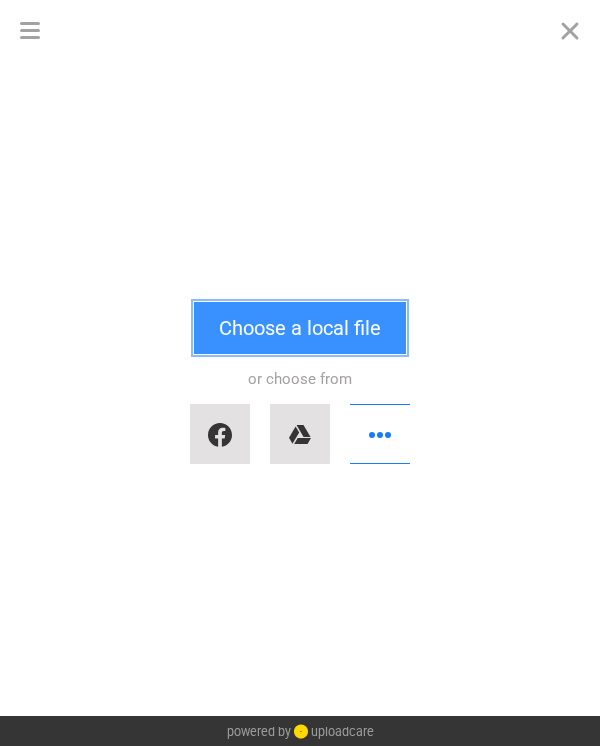 click on "Choose a local file" at bounding box center [300, 328] 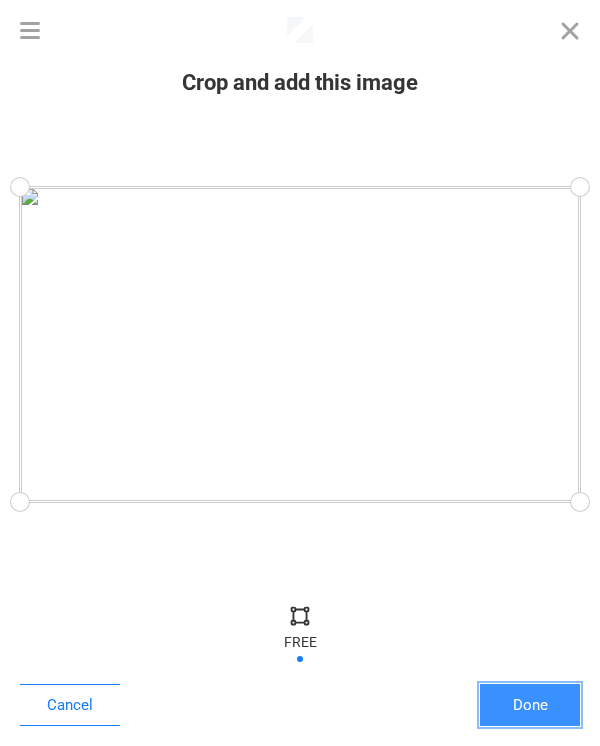 click on "Done" at bounding box center (530, 705) 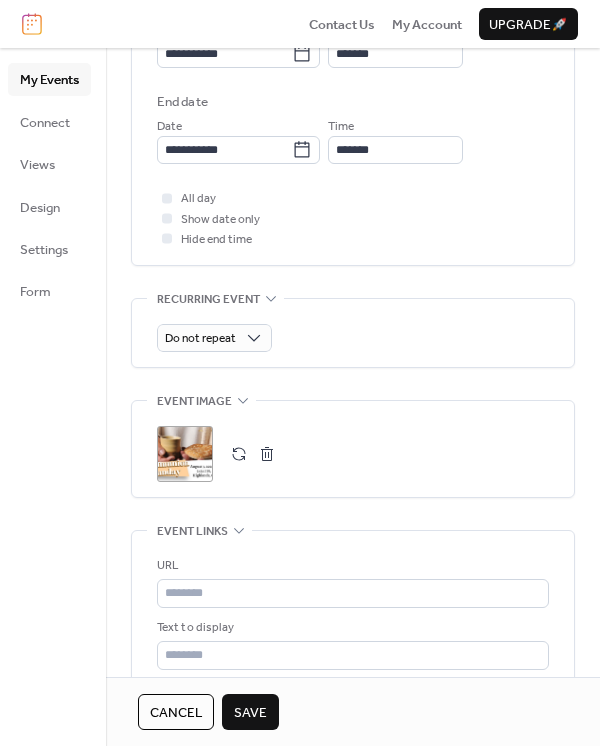 click on "Save" at bounding box center (250, 713) 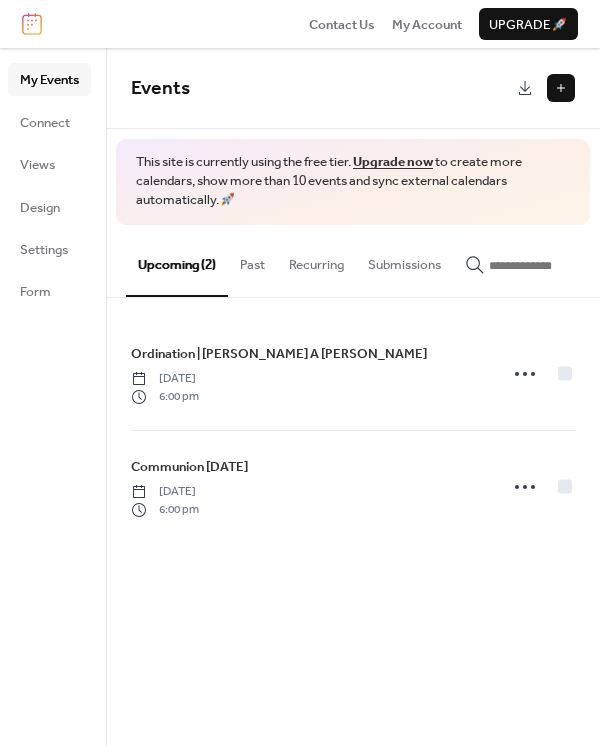 click at bounding box center (561, 88) 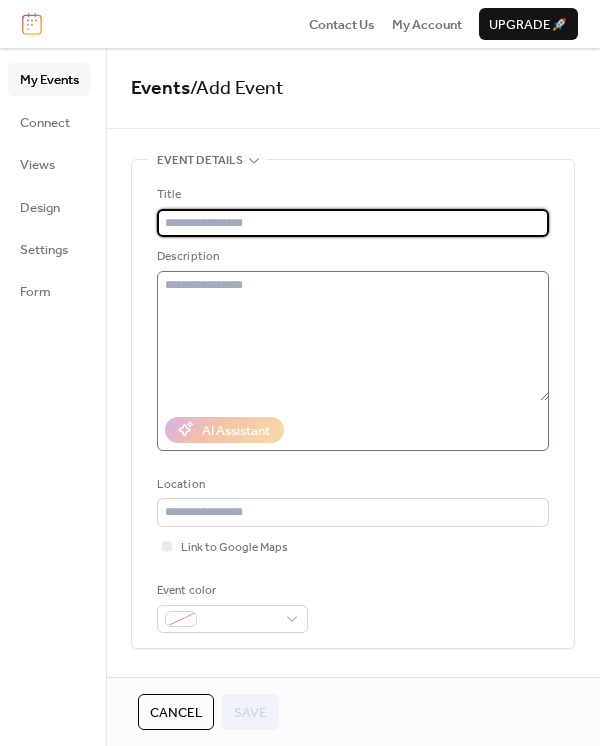 paste on "**********" 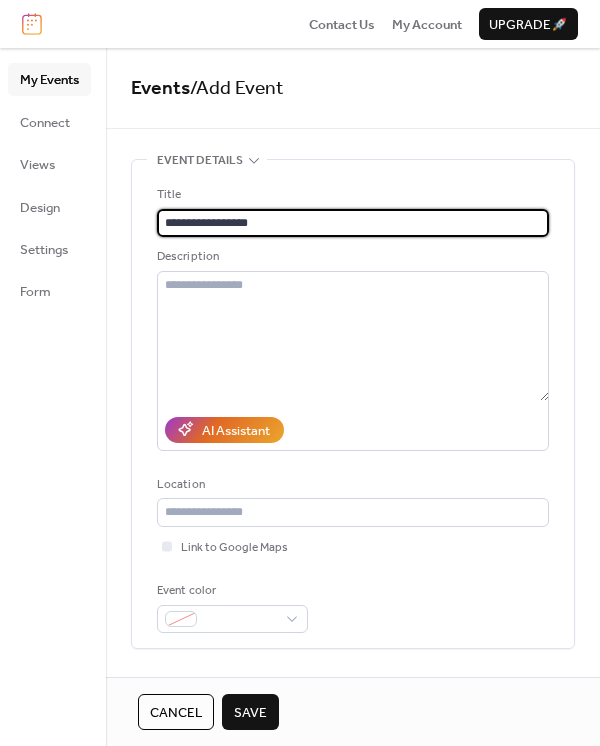 scroll, scrollTop: 177, scrollLeft: 0, axis: vertical 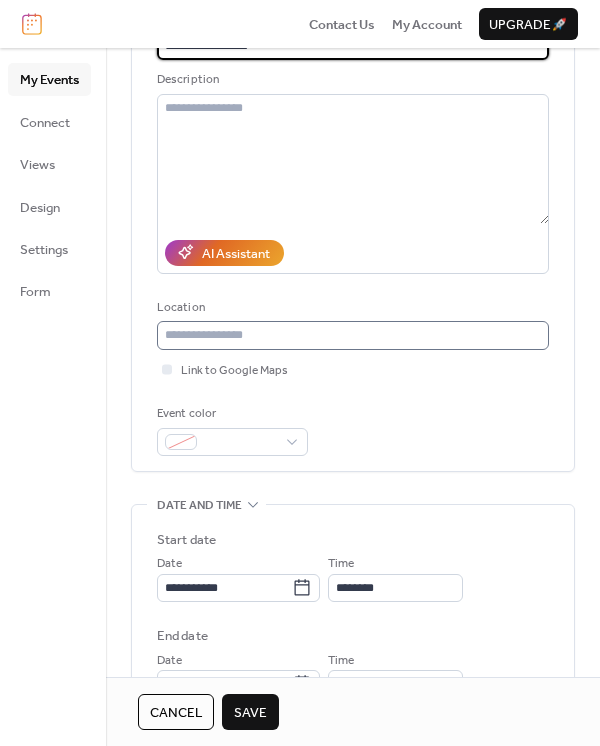 type on "**********" 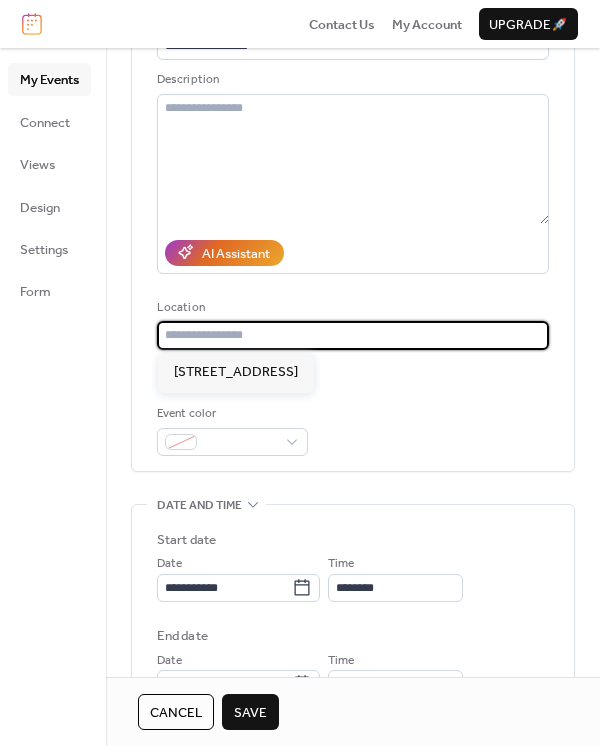 click at bounding box center [353, 335] 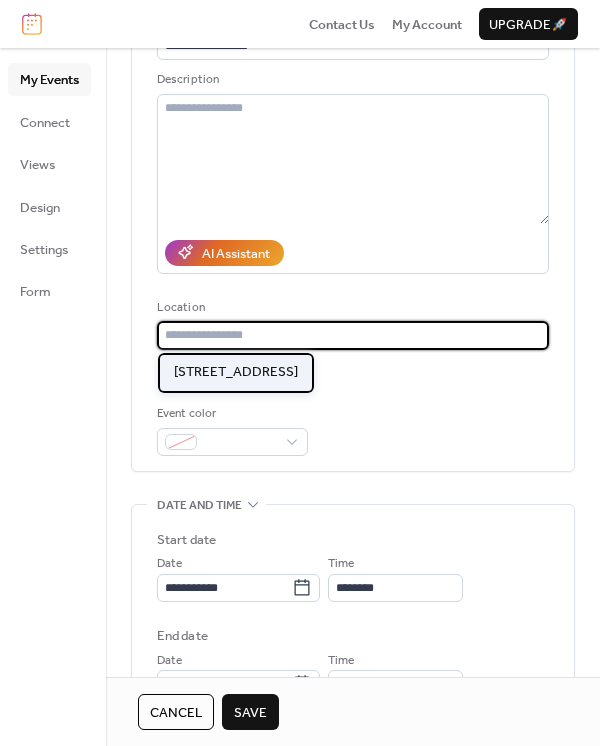 click on "[STREET_ADDRESS]" at bounding box center [236, 372] 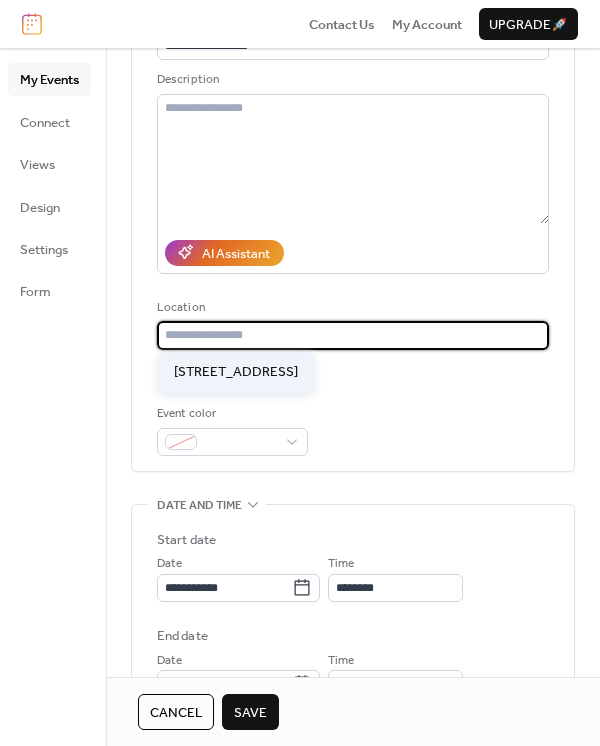 type on "**********" 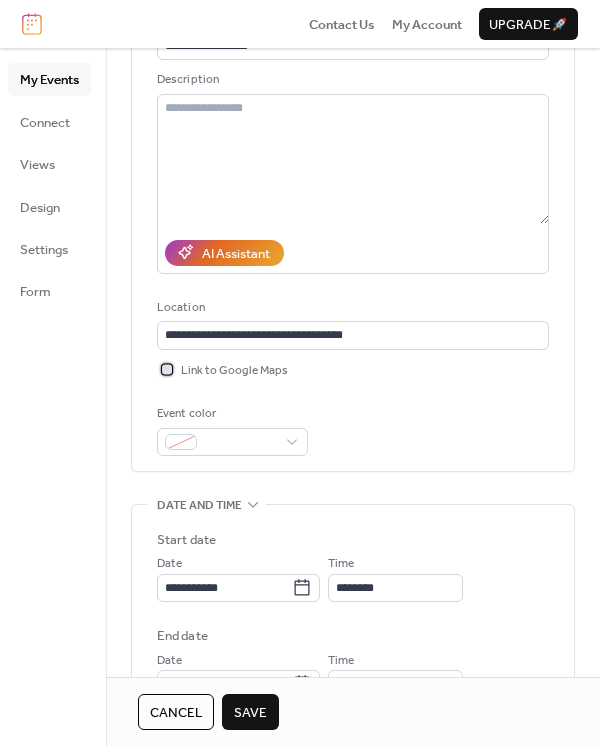 click at bounding box center (167, 369) 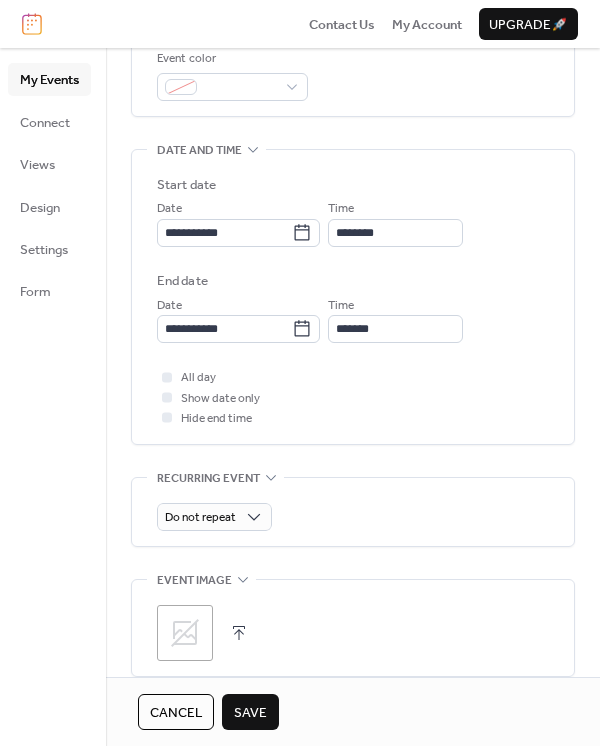 scroll, scrollTop: 533, scrollLeft: 0, axis: vertical 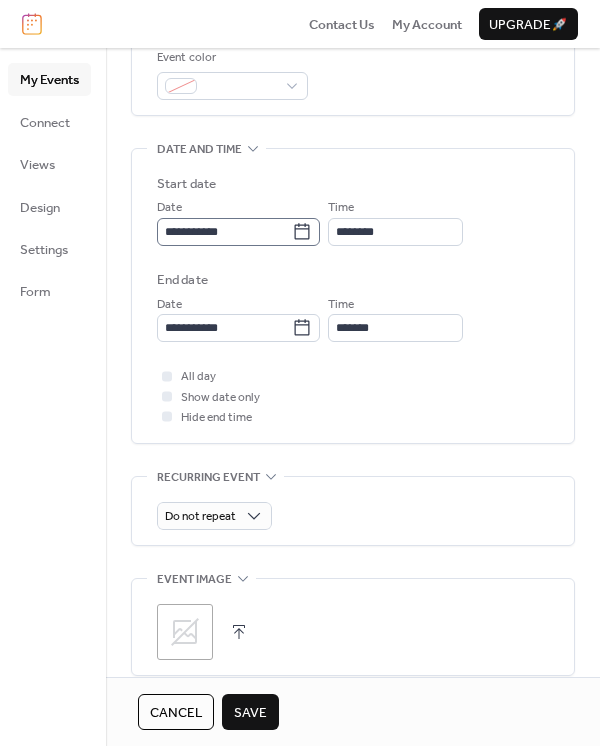 click 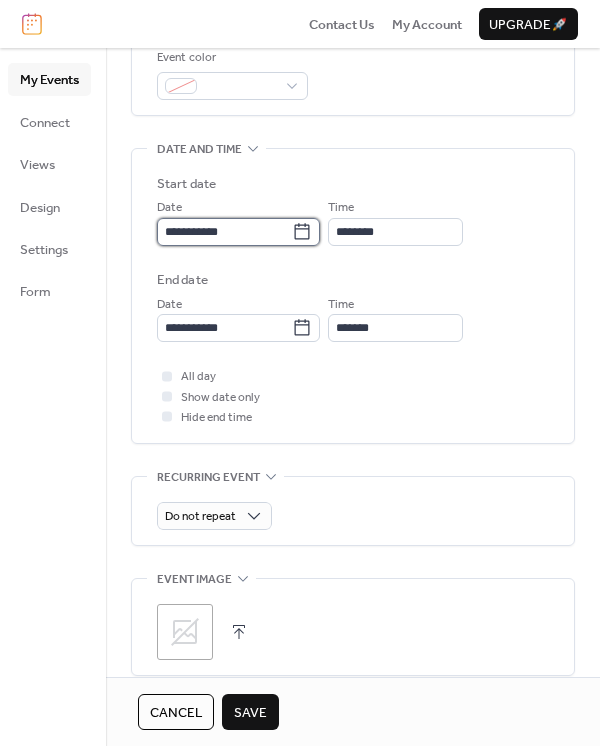 click on "**********" at bounding box center [224, 232] 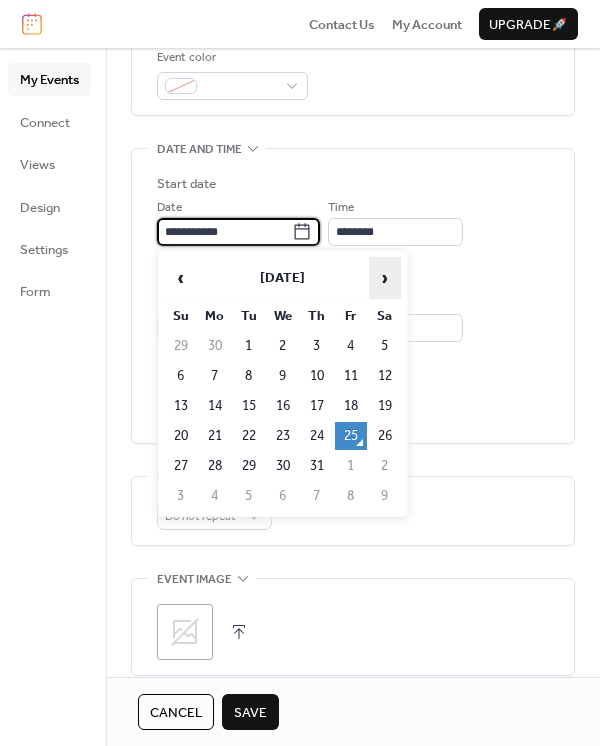 click on "›" at bounding box center [385, 278] 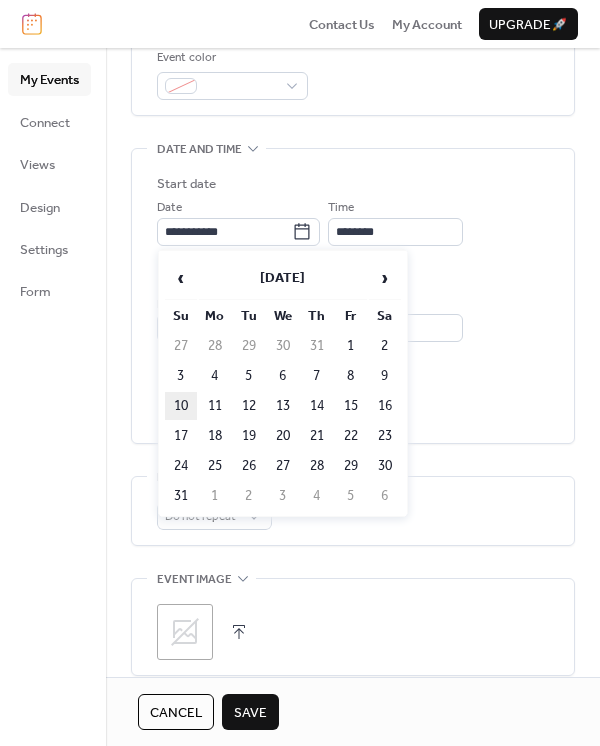 click on "10" at bounding box center (181, 406) 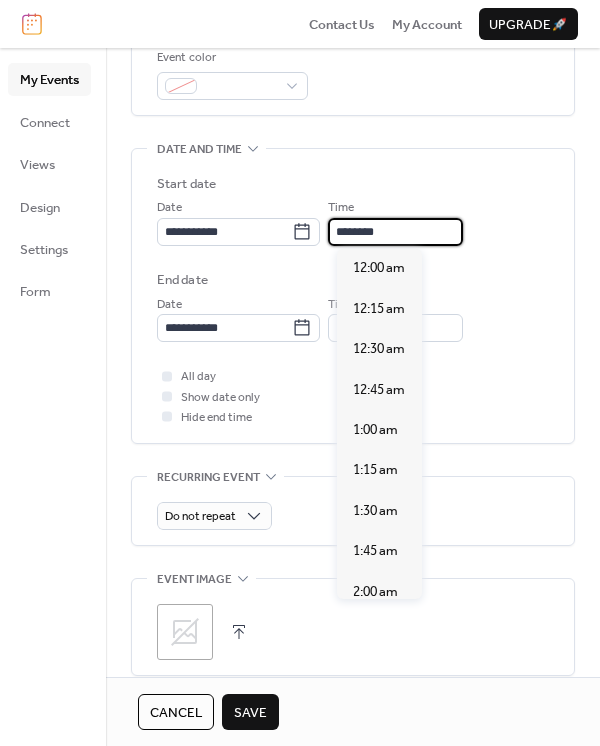 click on "********" at bounding box center (395, 232) 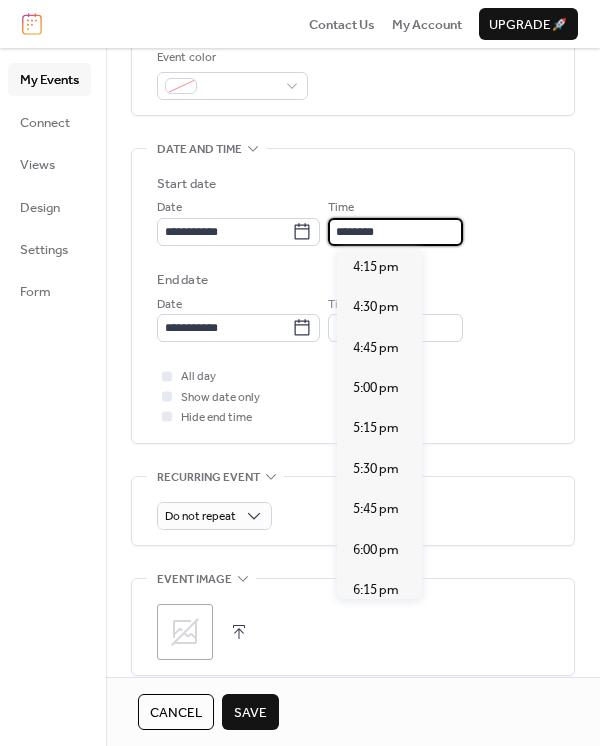 scroll, scrollTop: 2629, scrollLeft: 0, axis: vertical 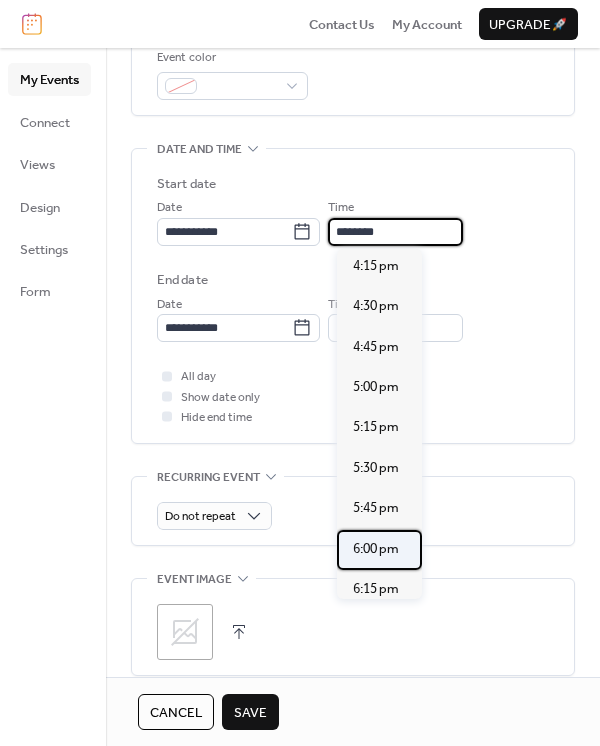 click on "6:00 pm" at bounding box center (376, 549) 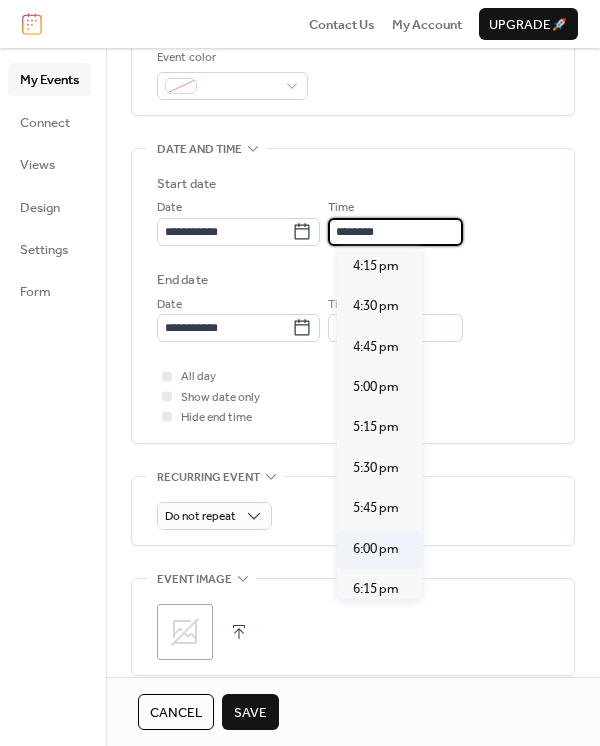 type on "*******" 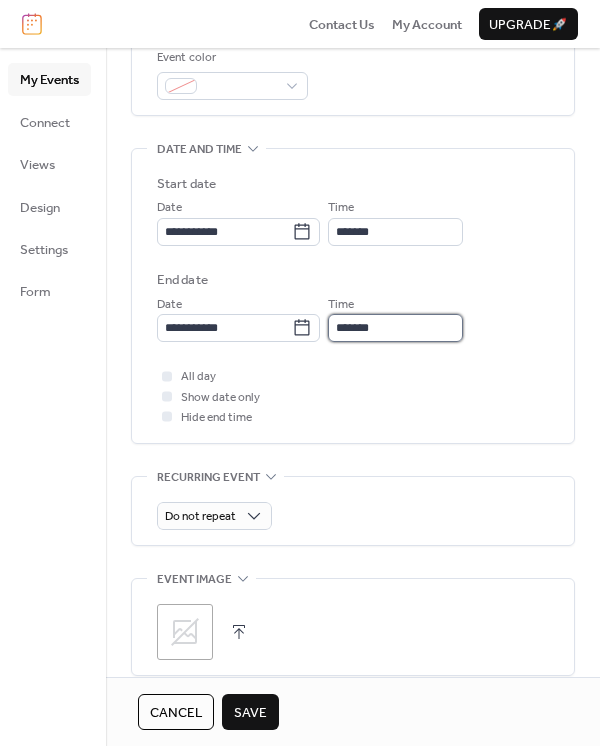 click on "*******" at bounding box center [395, 328] 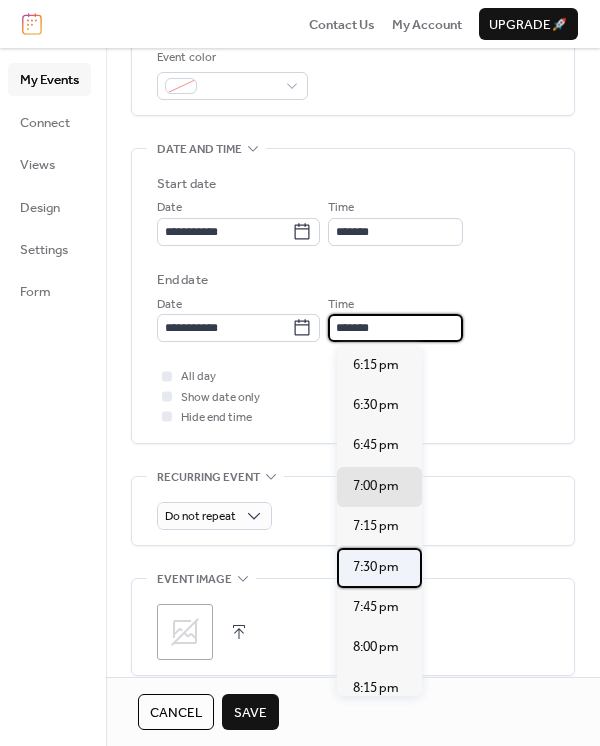 click on "7:30 pm" at bounding box center (376, 567) 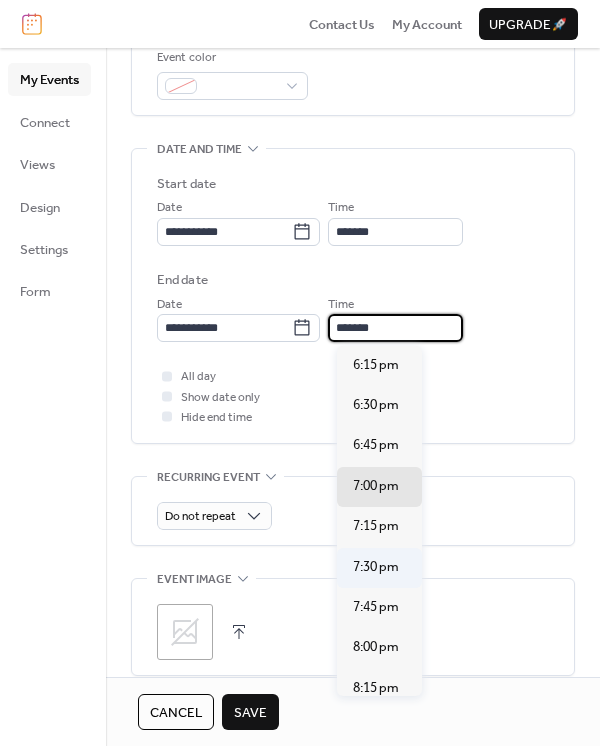 type on "*******" 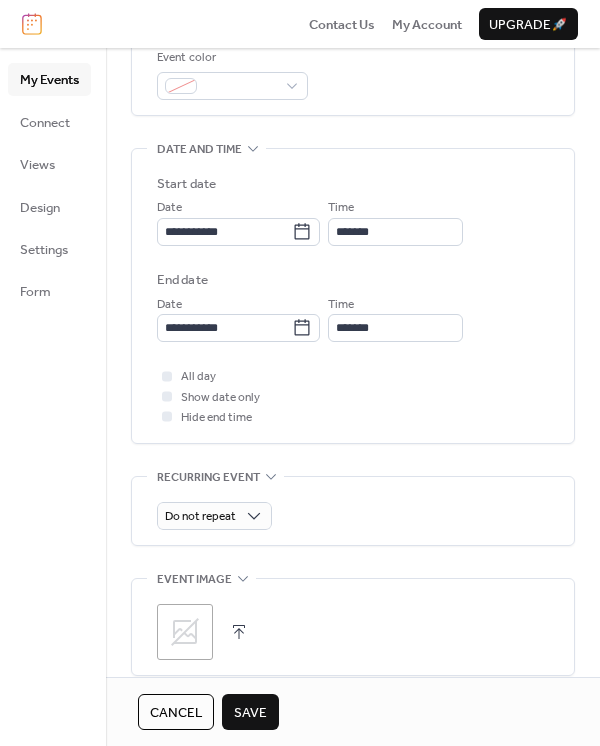 click on "All day Show date only Hide end time" at bounding box center (353, 396) 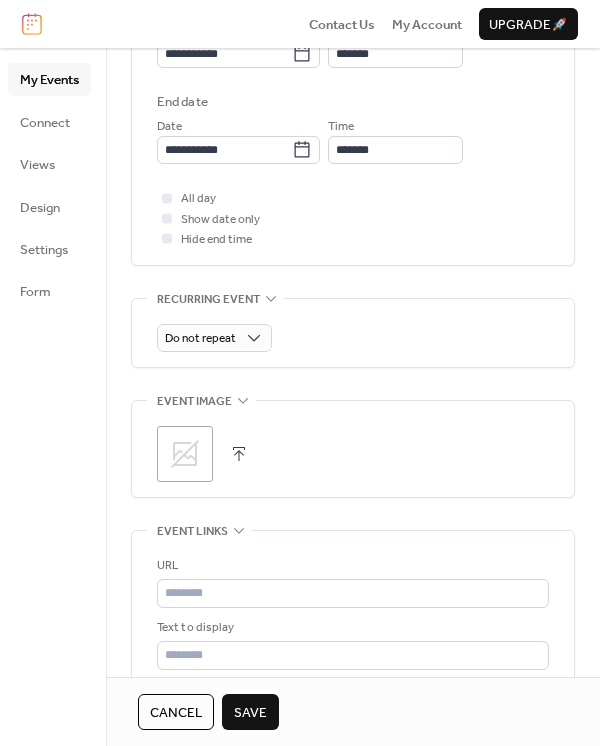 scroll, scrollTop: 888, scrollLeft: 0, axis: vertical 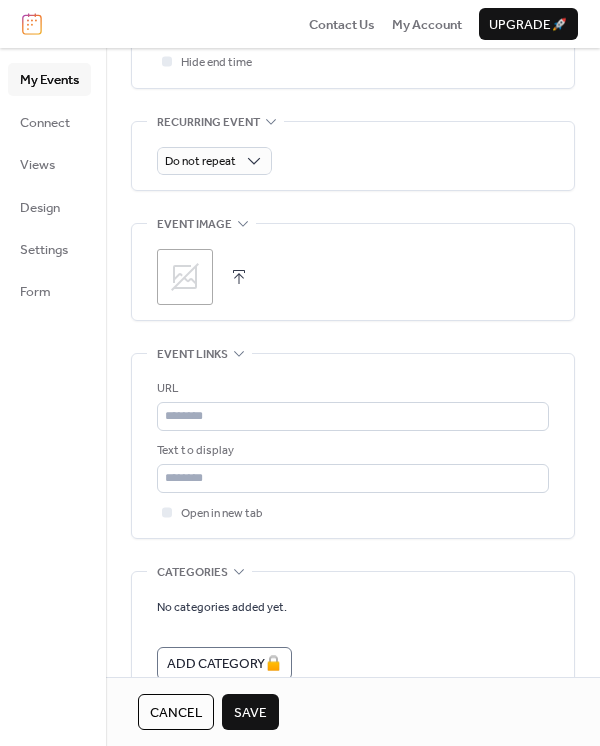 click 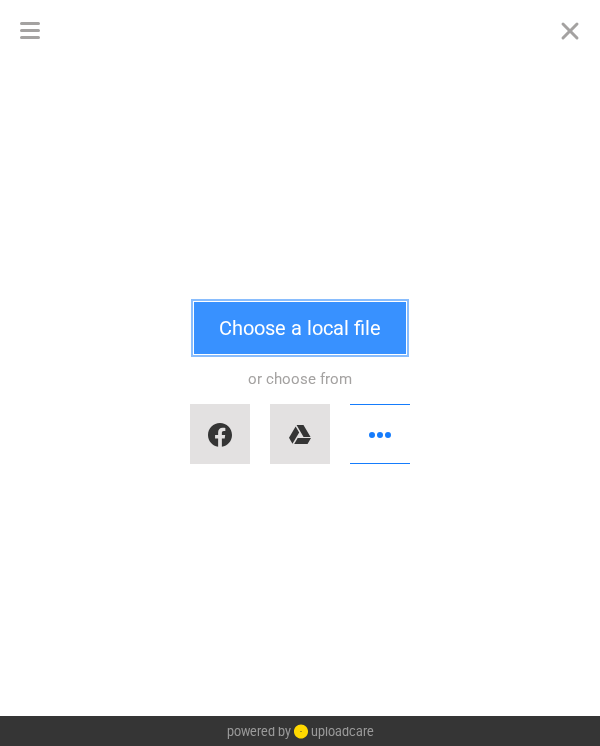 click on "Choose a local file" at bounding box center [300, 328] 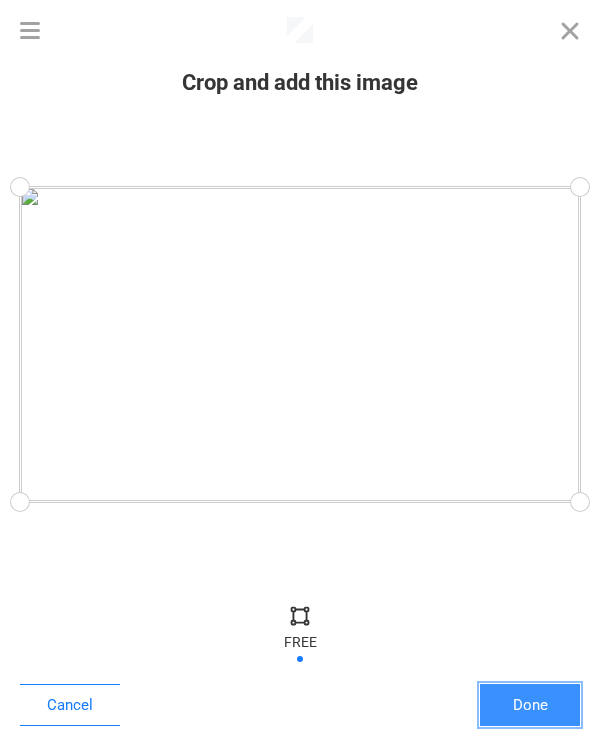 click on "Done" at bounding box center (530, 705) 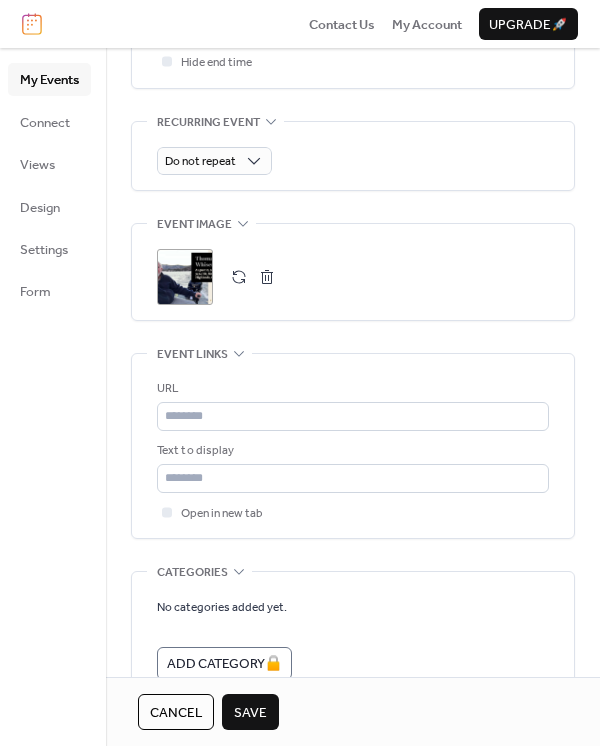 click on "Save" at bounding box center [250, 713] 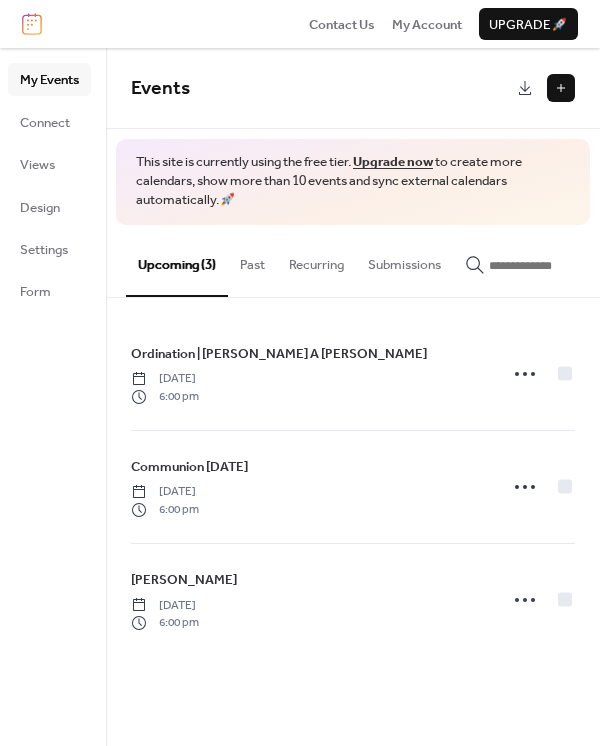 click at bounding box center [561, 88] 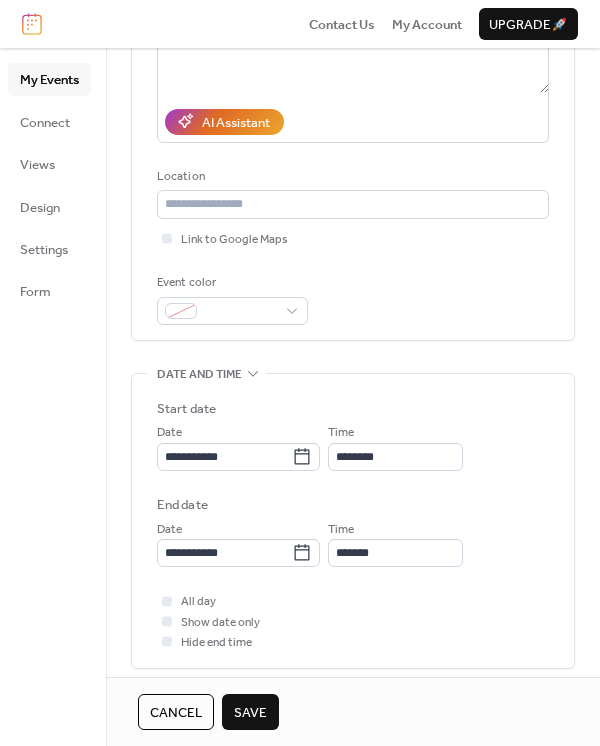 scroll, scrollTop: 355, scrollLeft: 0, axis: vertical 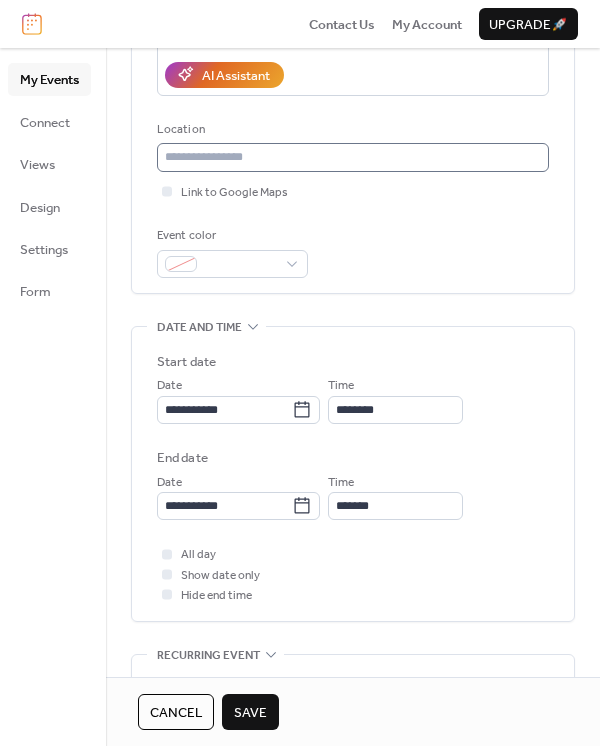 type on "**********" 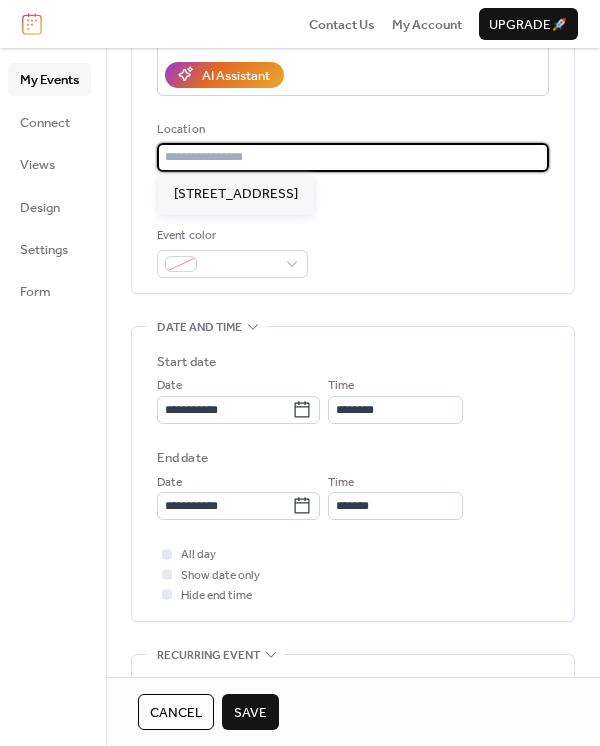click at bounding box center [353, 157] 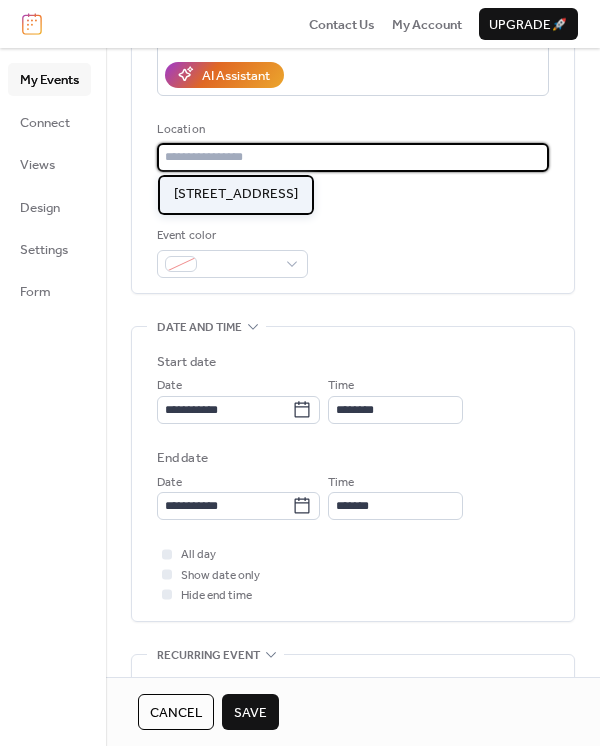 click on "[STREET_ADDRESS]" at bounding box center [236, 194] 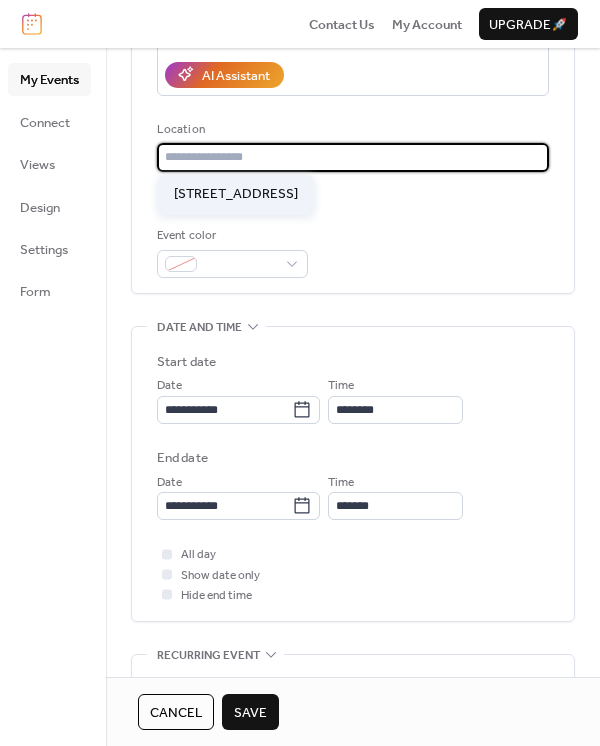 type on "**********" 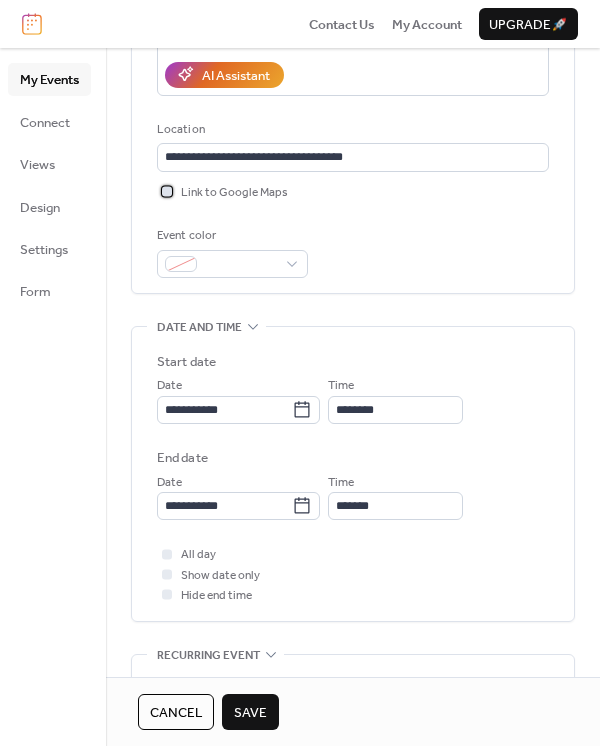 click on "Link to Google Maps" at bounding box center (234, 193) 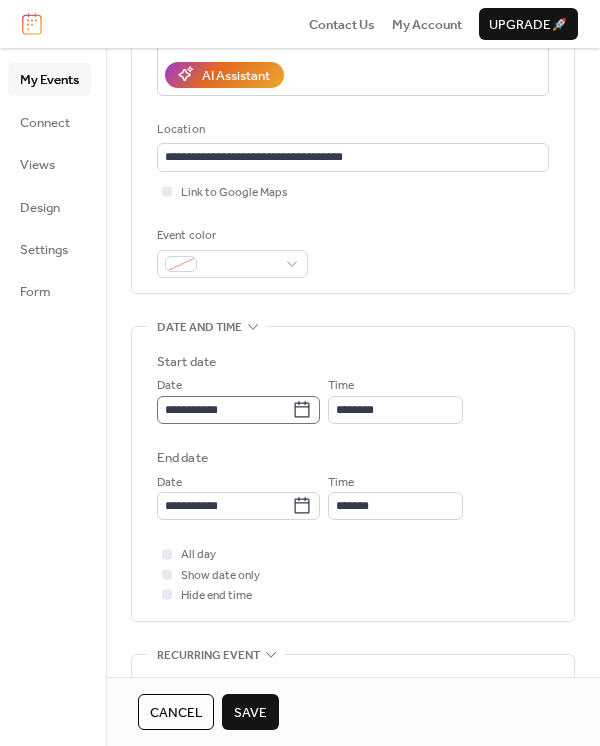 click 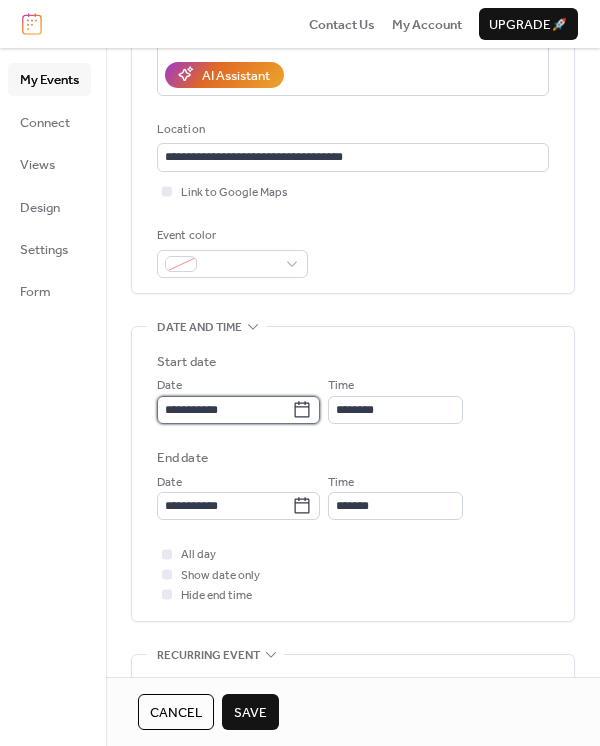 click on "**********" at bounding box center (224, 410) 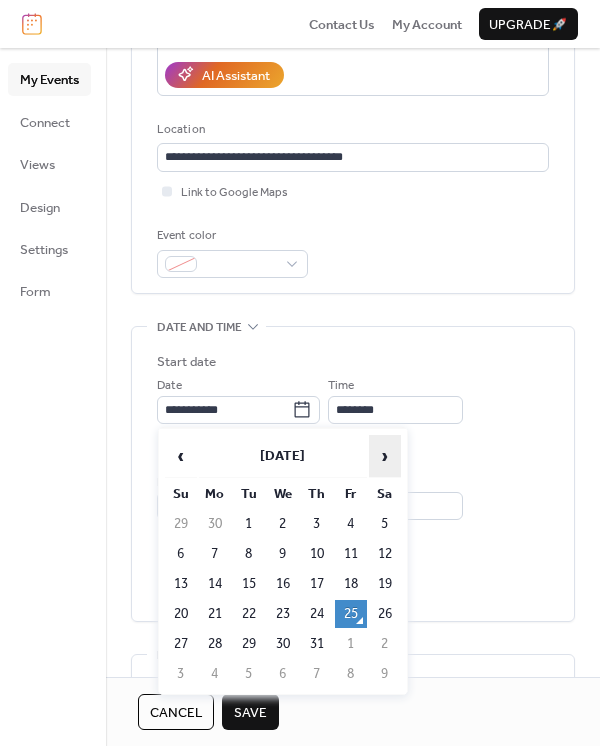 click on "›" at bounding box center (385, 456) 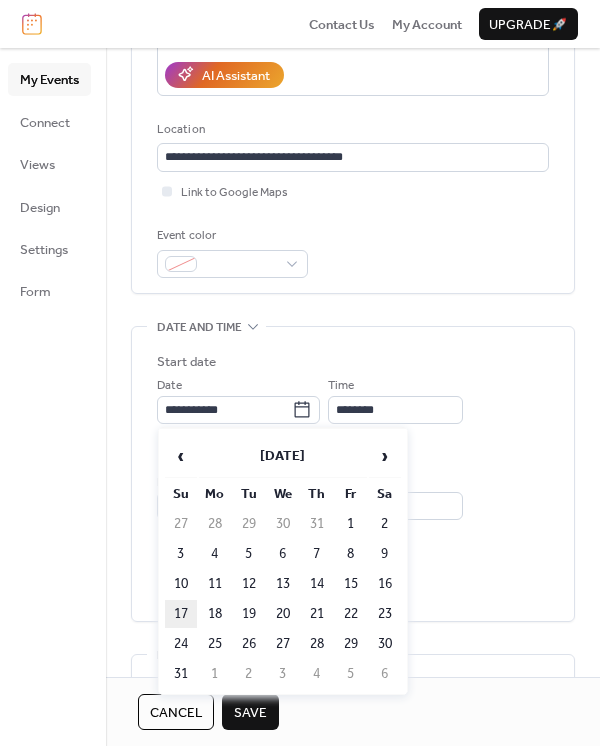 click on "17" at bounding box center [181, 614] 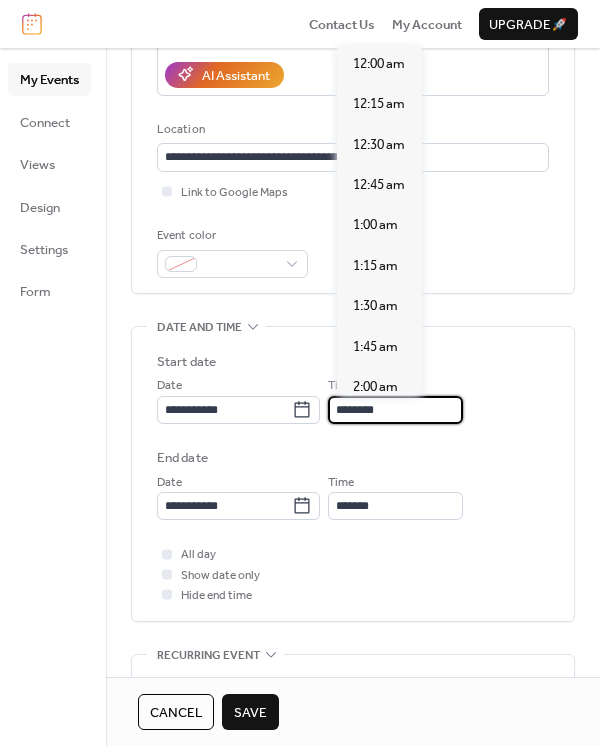 click on "********" at bounding box center [395, 410] 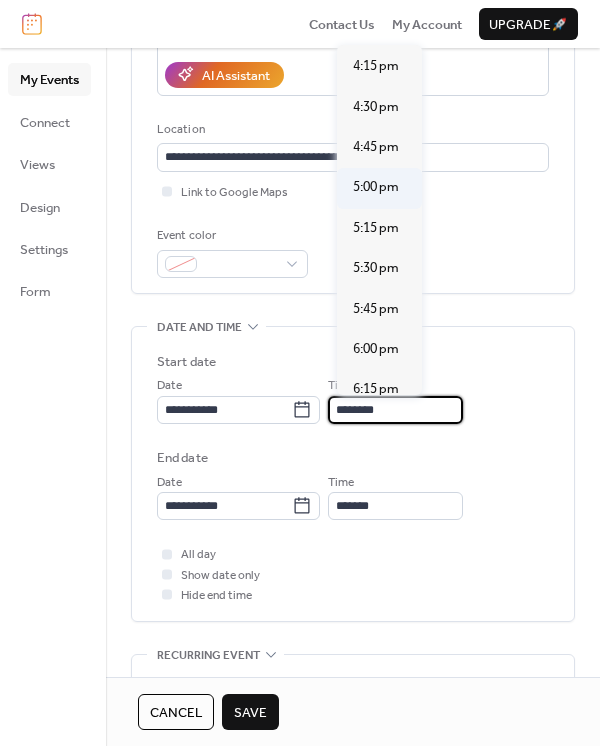 scroll, scrollTop: 2629, scrollLeft: 0, axis: vertical 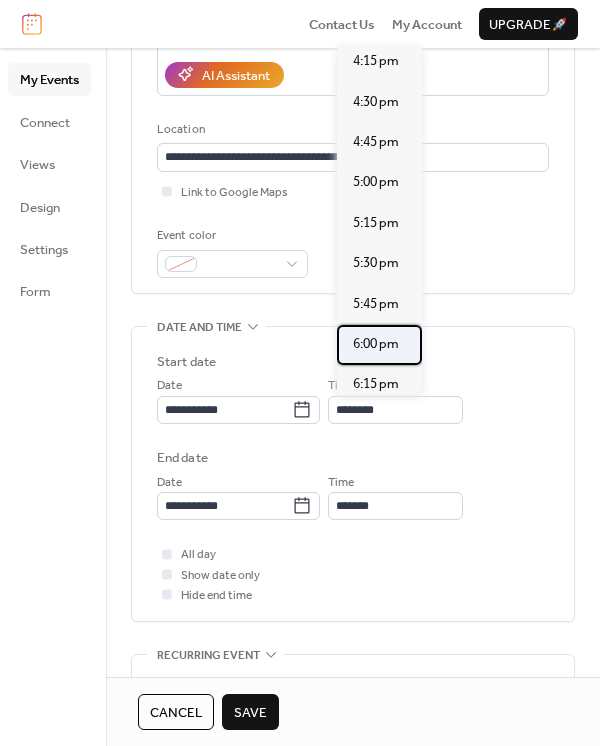 click on "6:00 pm" at bounding box center [376, 344] 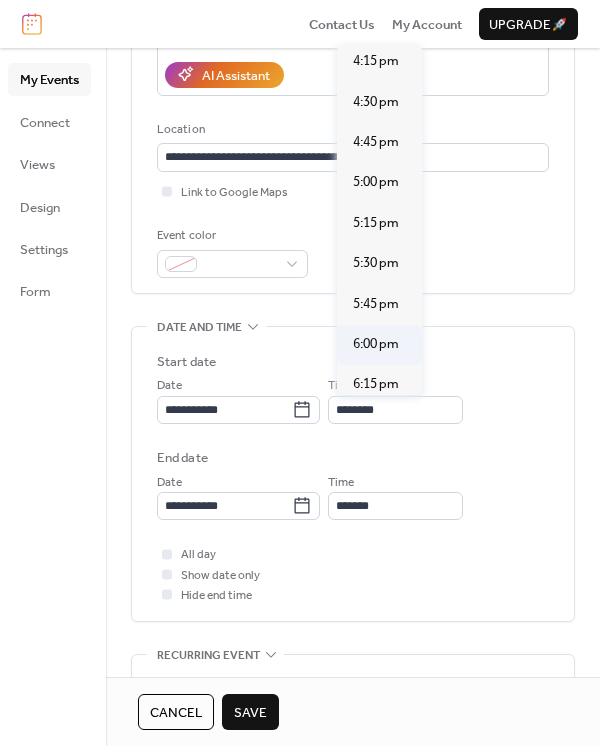 type on "*******" 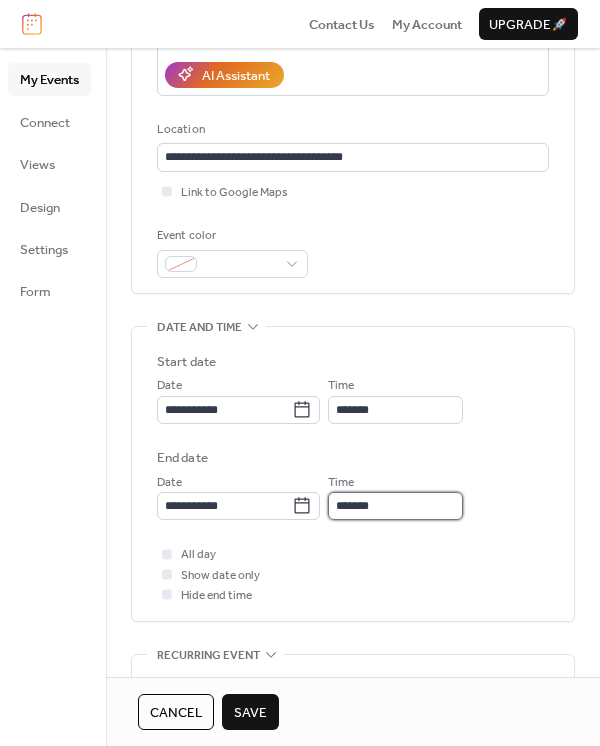 click on "*******" at bounding box center (395, 506) 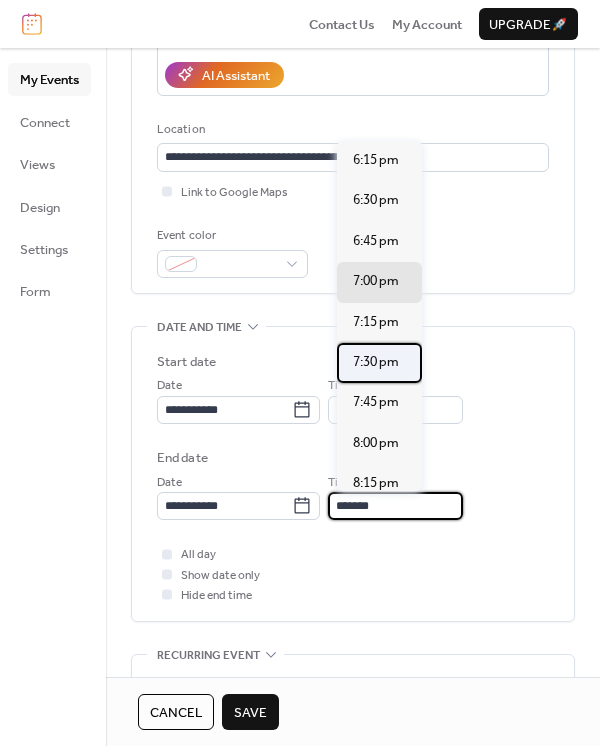 click on "7:30 pm" at bounding box center [376, 362] 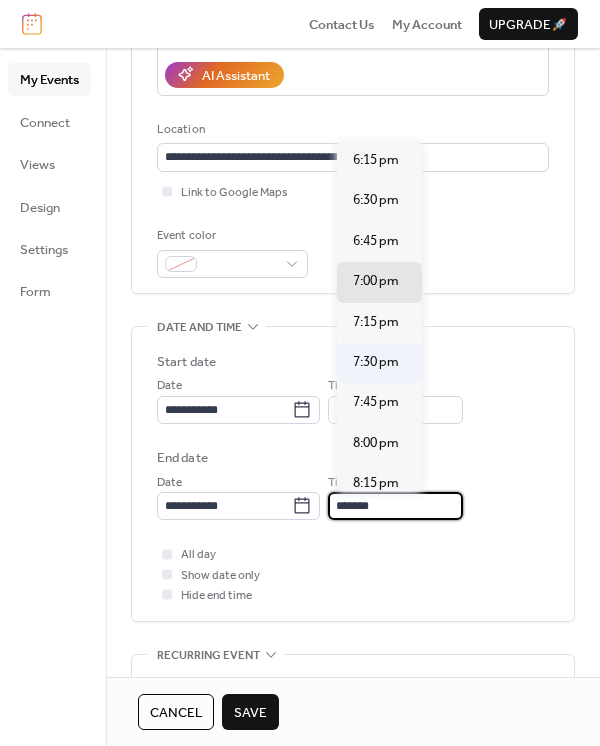 type on "*******" 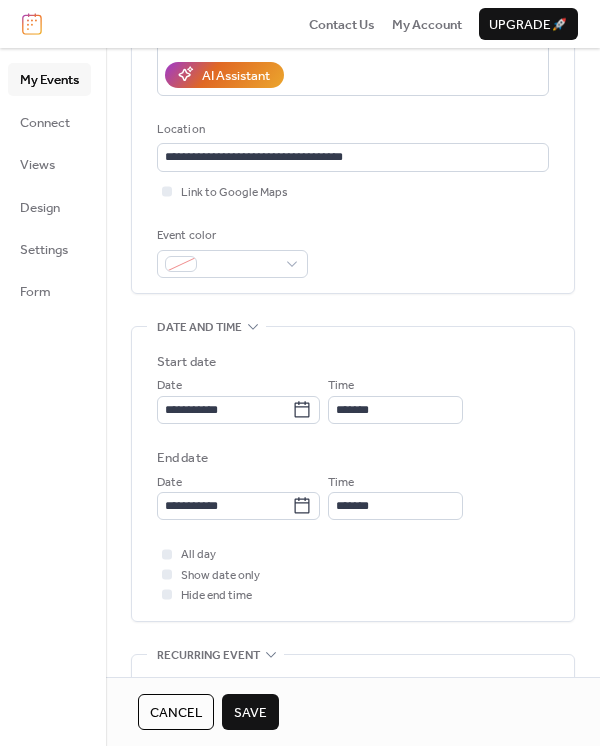 click on "All day Show date only Hide end time" at bounding box center (353, 574) 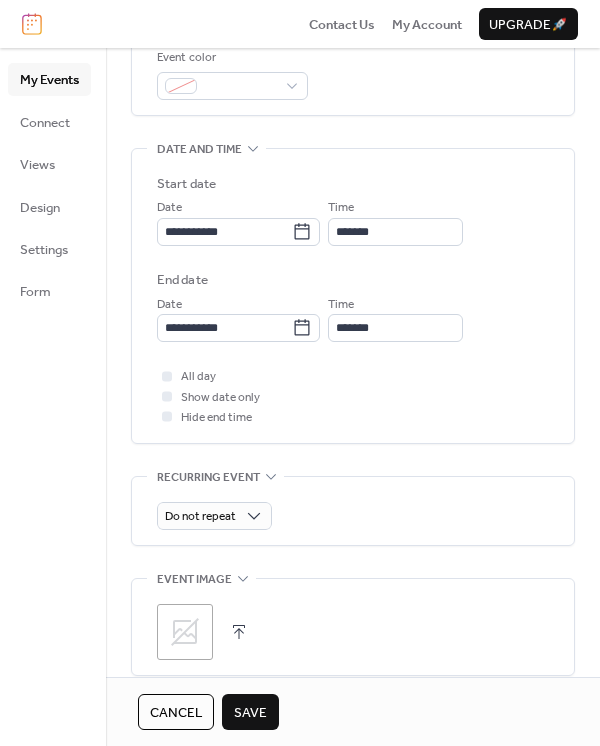 scroll, scrollTop: 711, scrollLeft: 0, axis: vertical 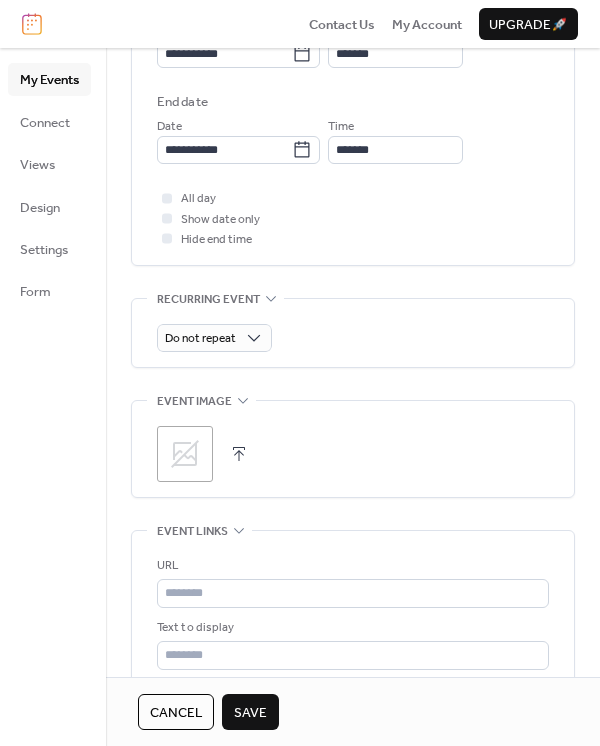 click 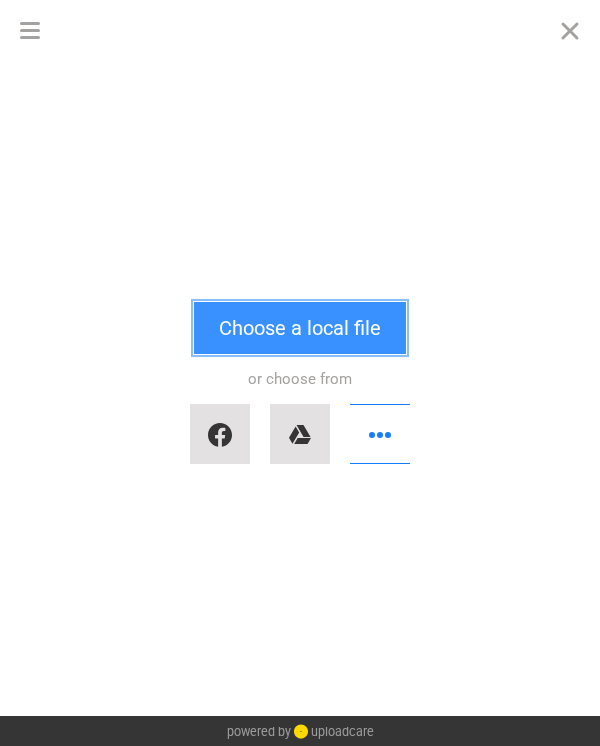 click on "Choose a local file" at bounding box center [300, 328] 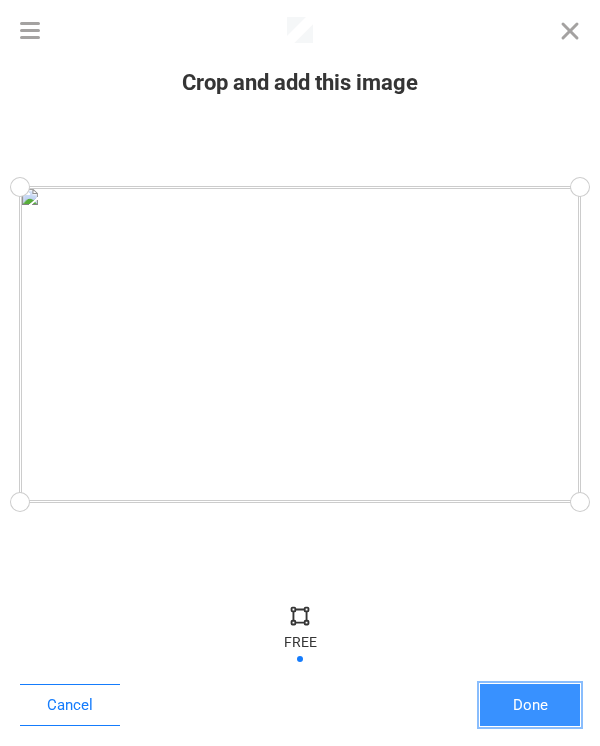 click on "Done" at bounding box center [530, 705] 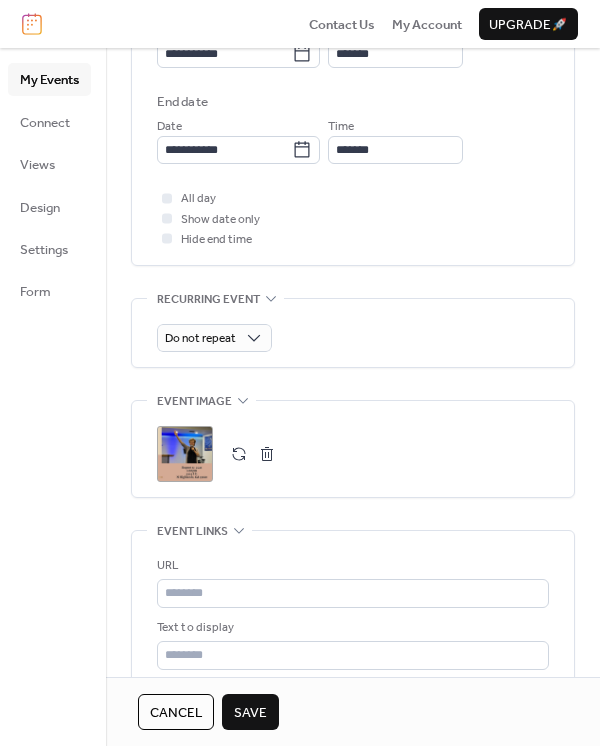 click on "Save" at bounding box center [250, 713] 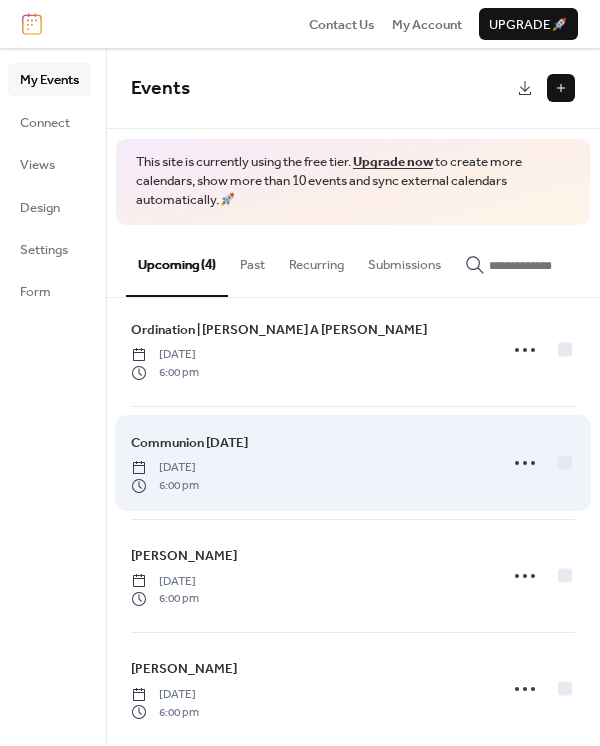 scroll, scrollTop: 48, scrollLeft: 0, axis: vertical 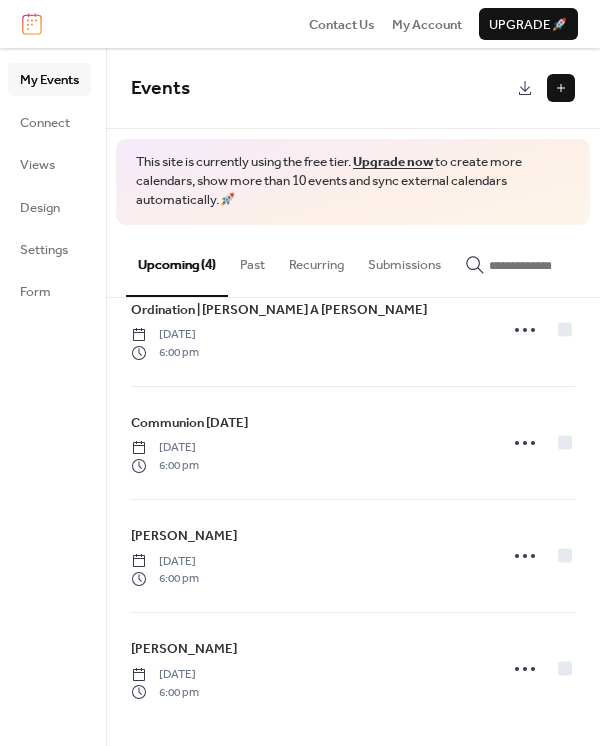 click at bounding box center (561, 88) 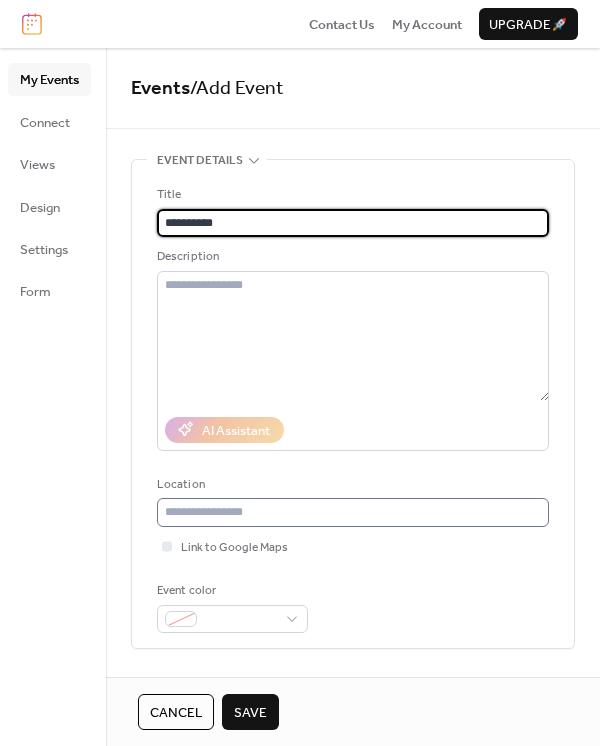 type on "**********" 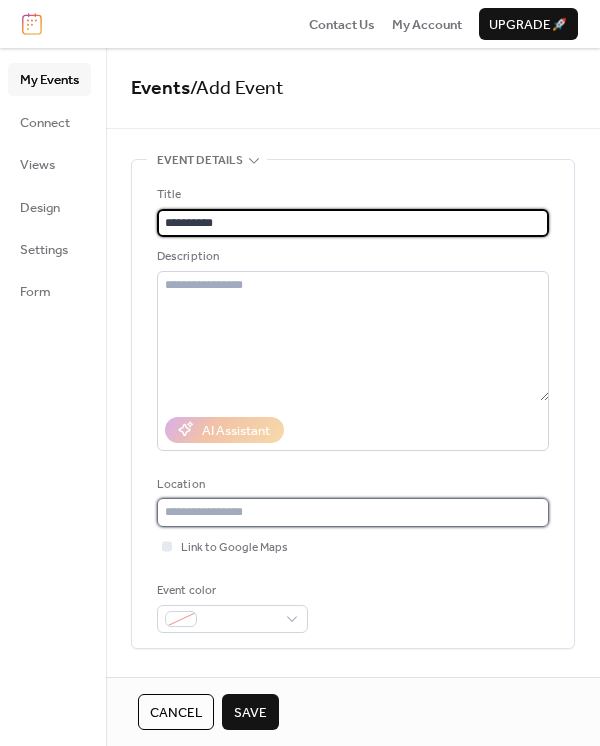 click at bounding box center [353, 512] 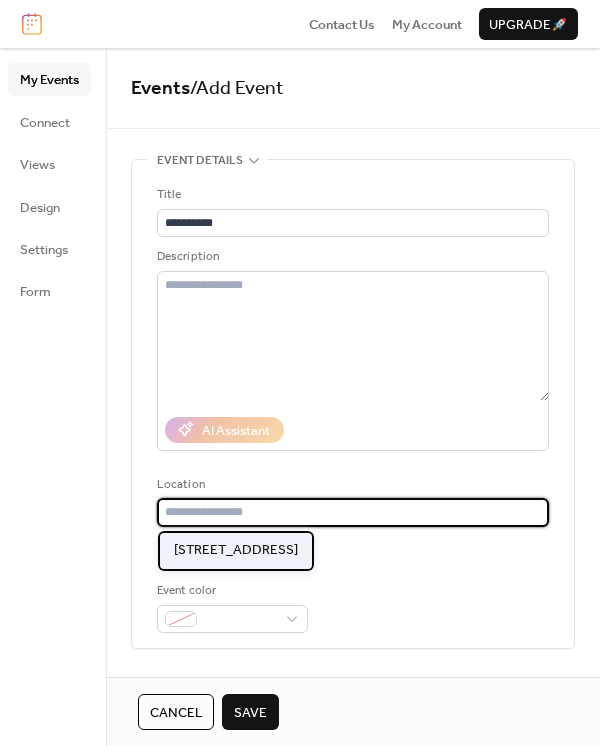 click on "[STREET_ADDRESS]" at bounding box center (236, 550) 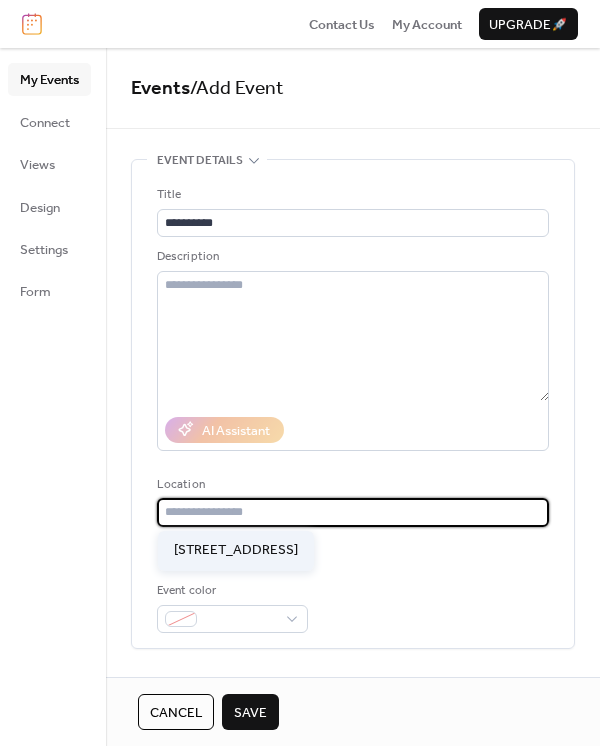 type on "**********" 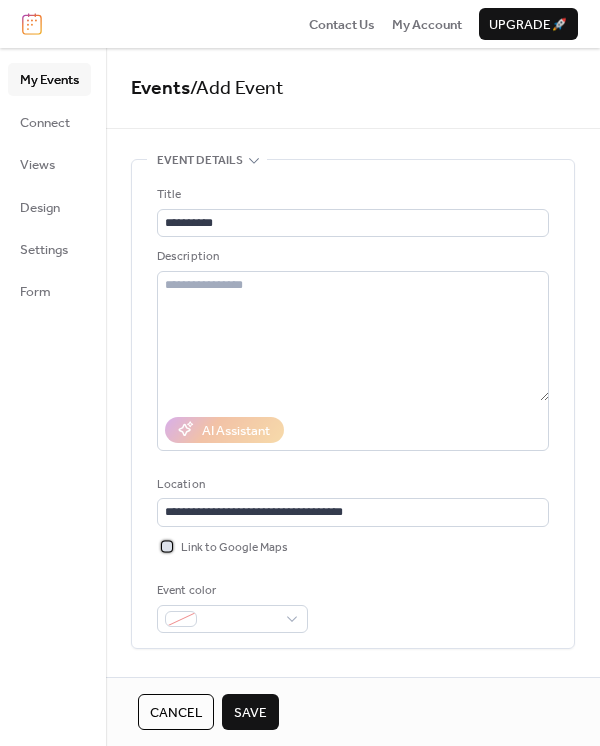 click on "Link to Google Maps" at bounding box center [234, 548] 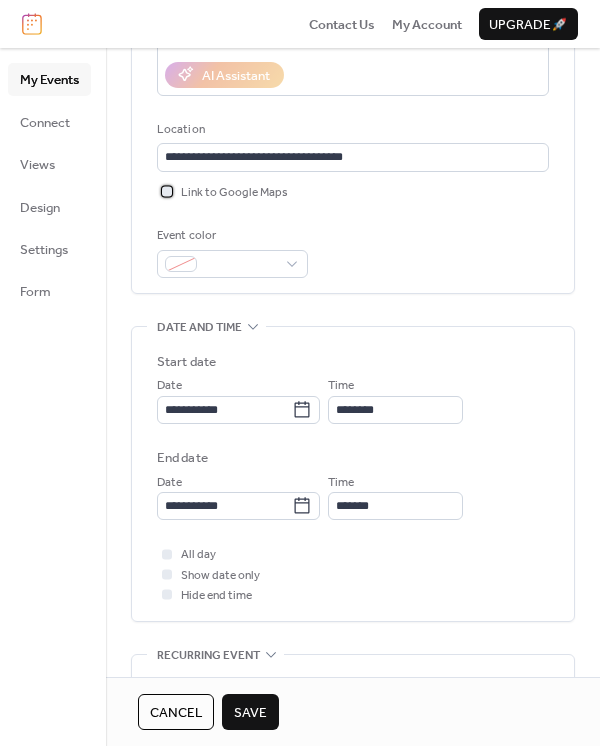 scroll, scrollTop: 533, scrollLeft: 0, axis: vertical 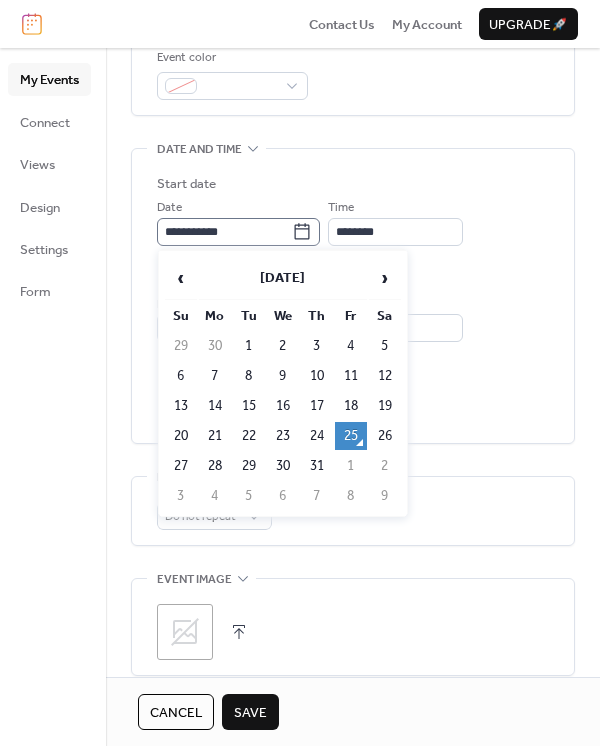 click 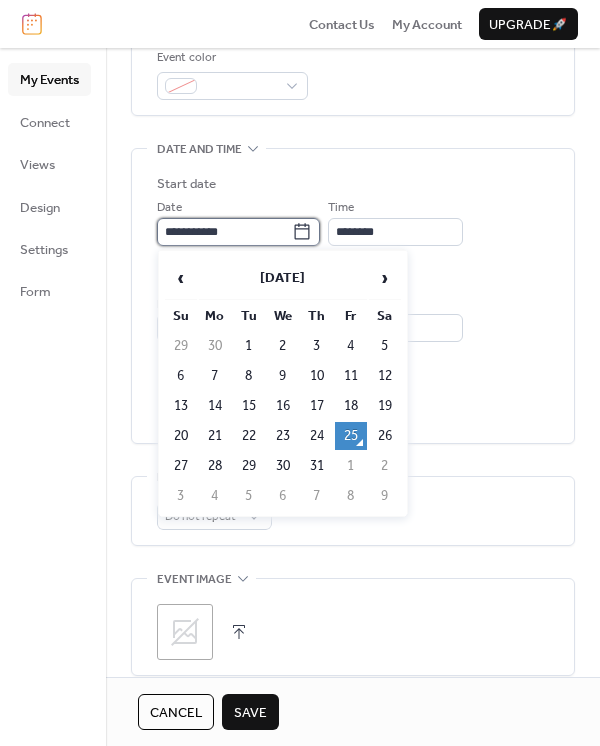 click on "**********" at bounding box center [224, 232] 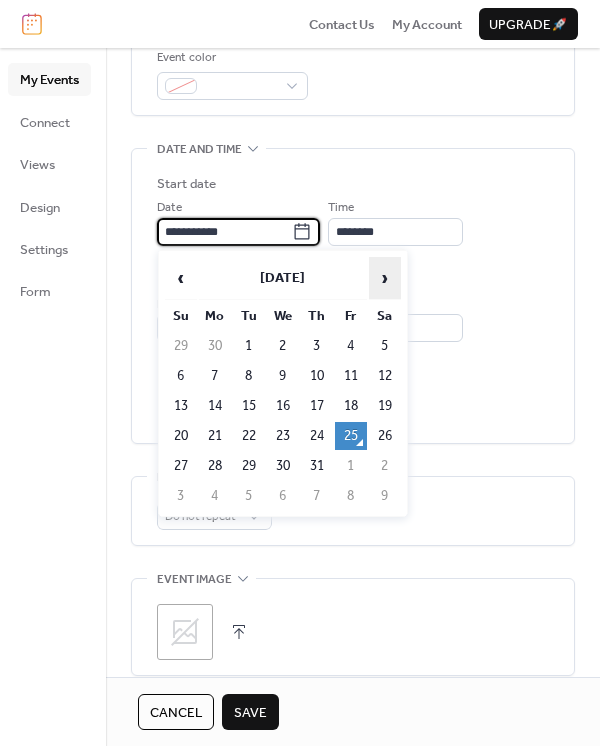 click on "›" at bounding box center [385, 278] 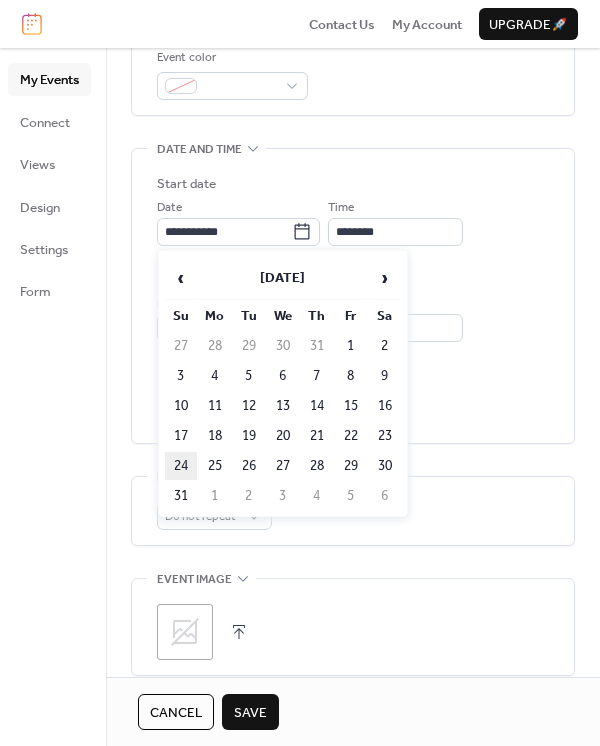 click on "24" at bounding box center (181, 466) 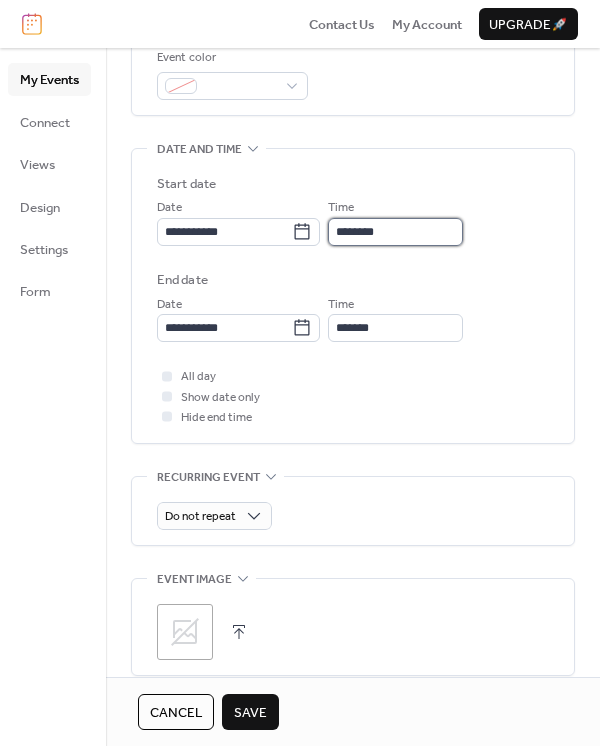 click on "********" at bounding box center [395, 232] 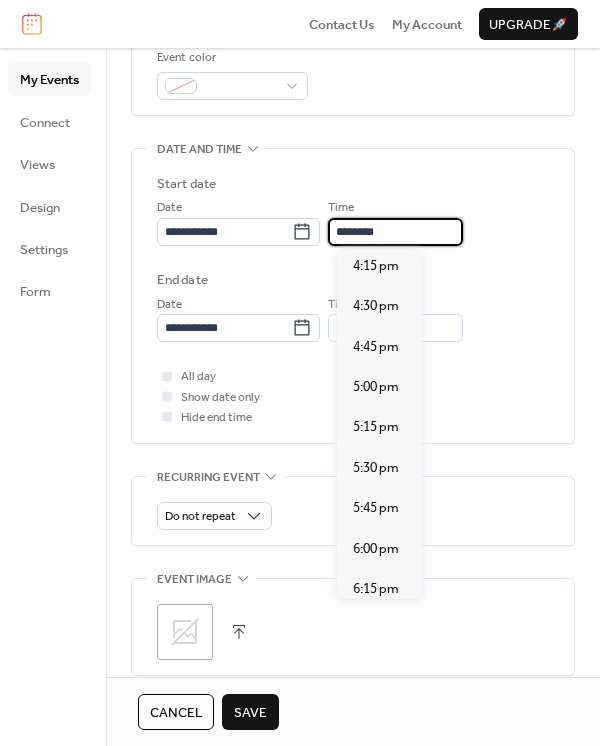 scroll, scrollTop: 2807, scrollLeft: 0, axis: vertical 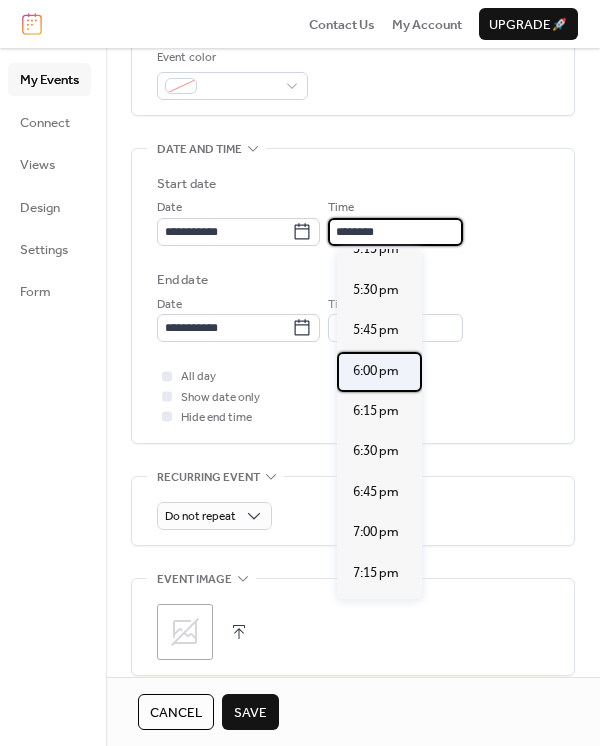 click on "6:00 pm" at bounding box center [376, 371] 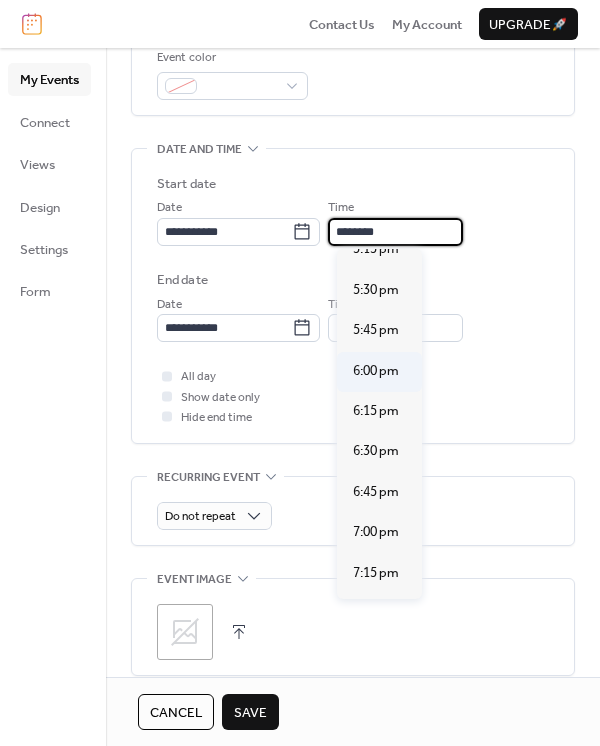 type on "*******" 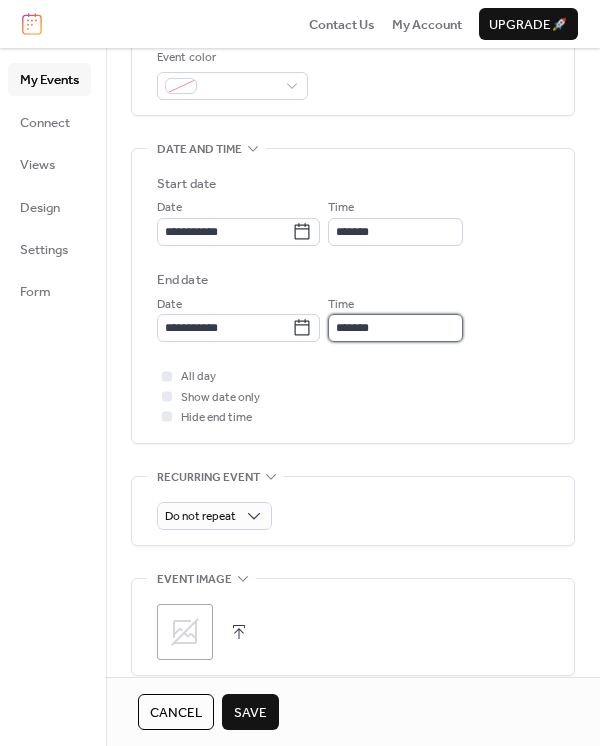 click on "*******" at bounding box center [395, 328] 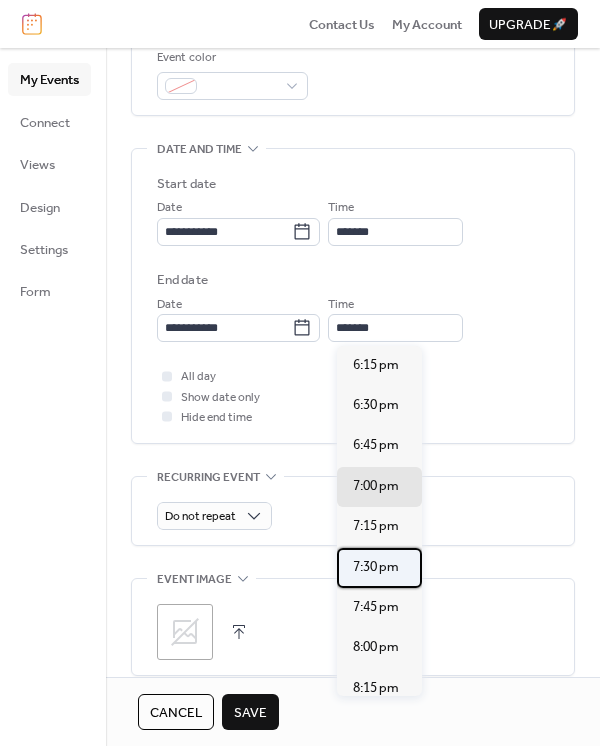 click on "7:30 pm" at bounding box center [376, 567] 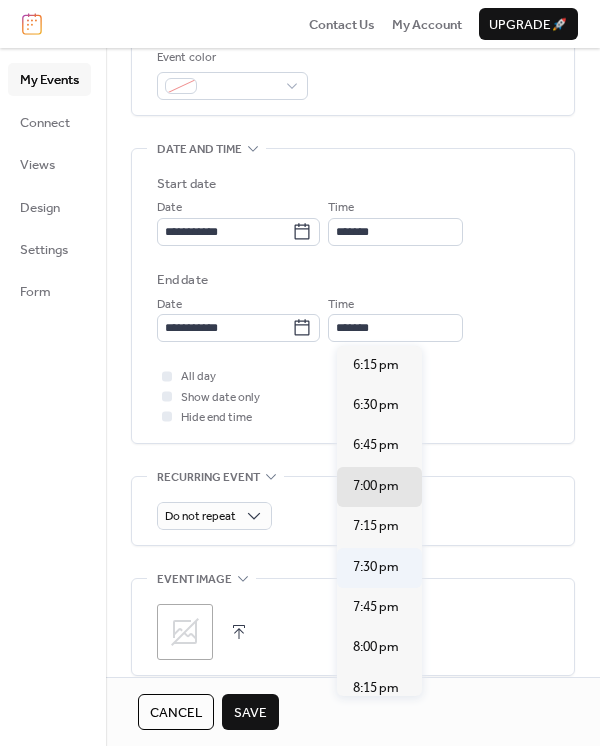 type on "*******" 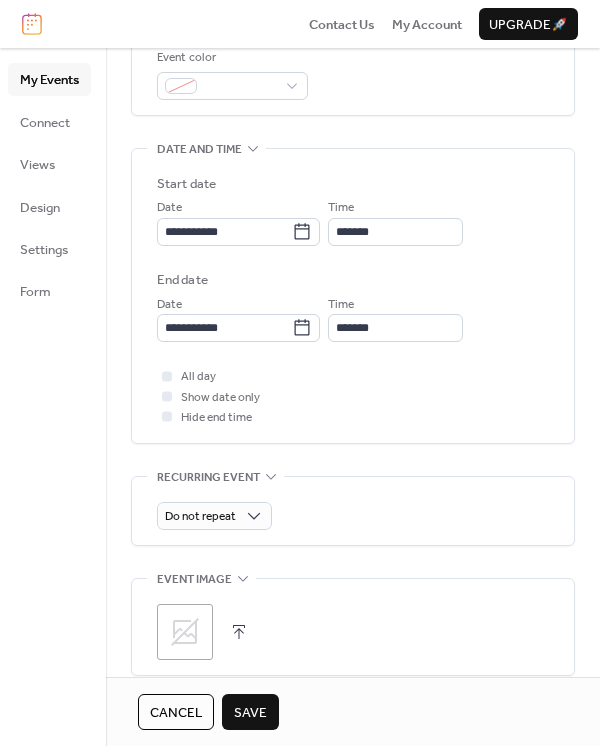 scroll, scrollTop: 711, scrollLeft: 0, axis: vertical 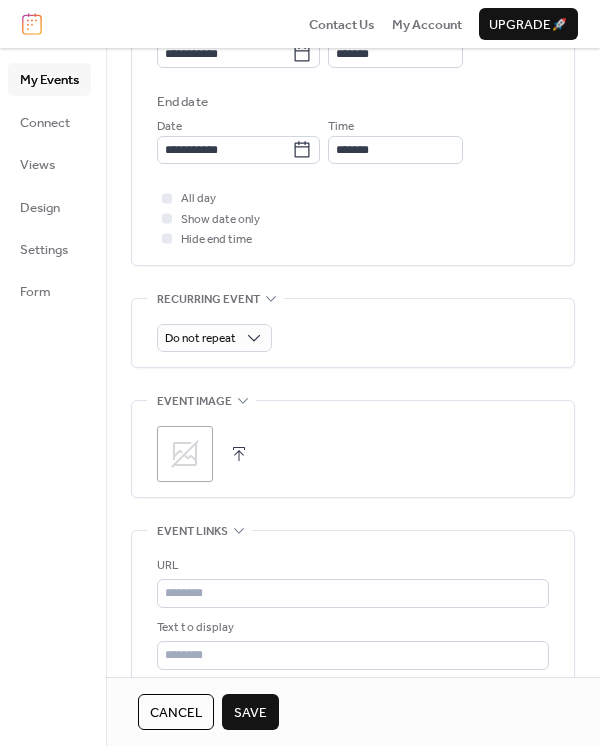 click 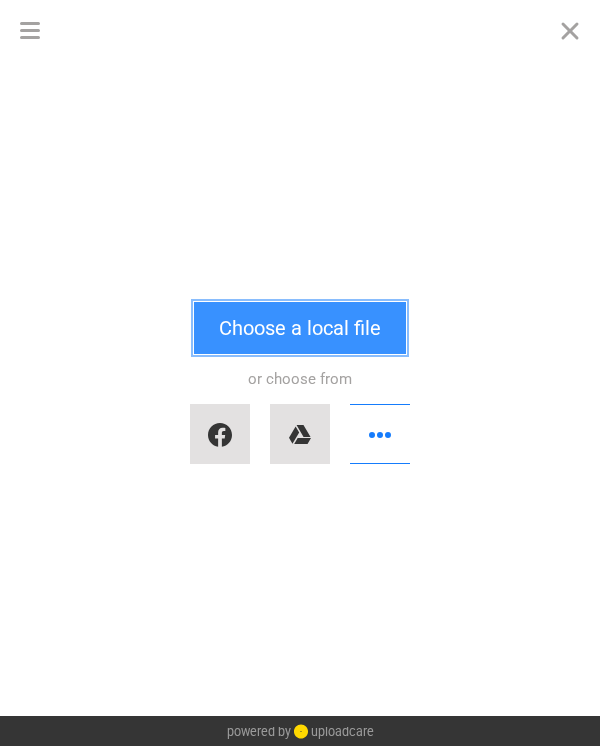 click on "Choose a local file" at bounding box center [300, 328] 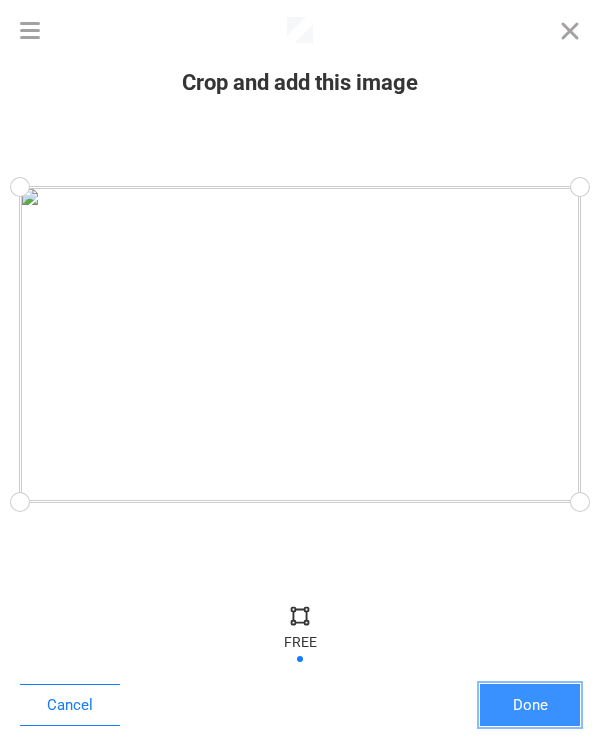 click on "Done" at bounding box center (530, 705) 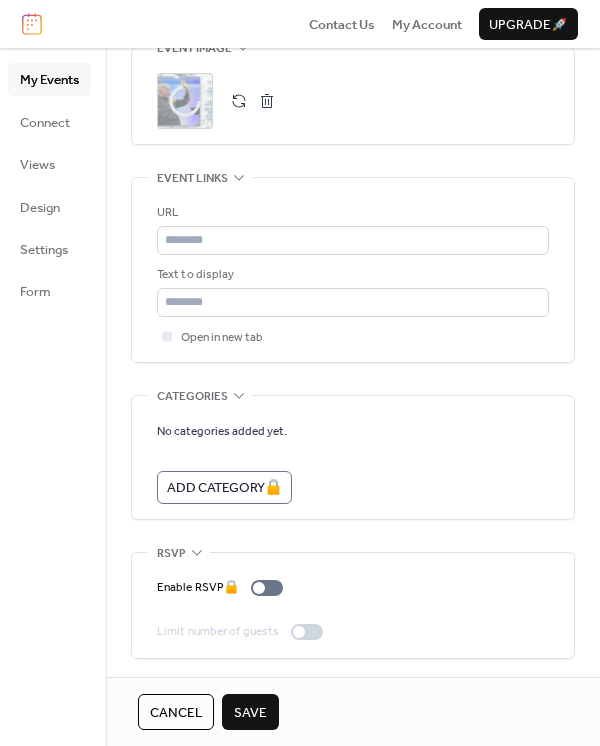 scroll, scrollTop: 886, scrollLeft: 0, axis: vertical 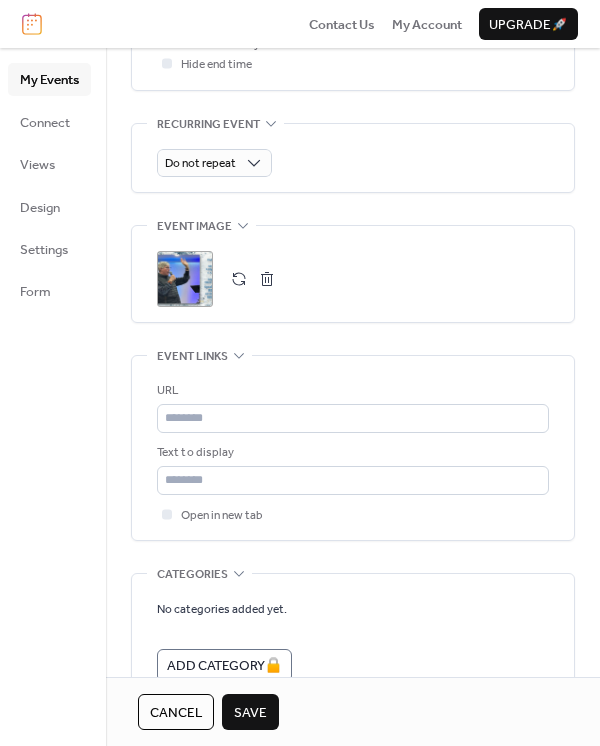 click on "Save" at bounding box center (250, 713) 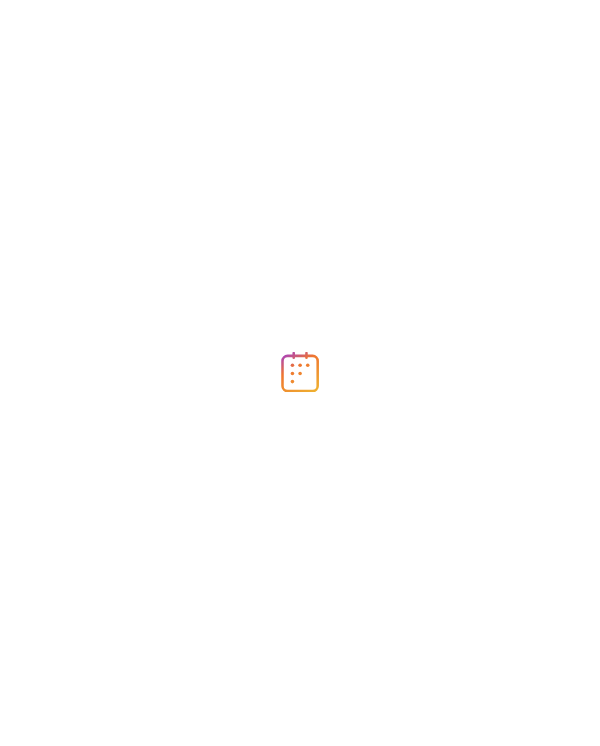 scroll, scrollTop: 0, scrollLeft: 0, axis: both 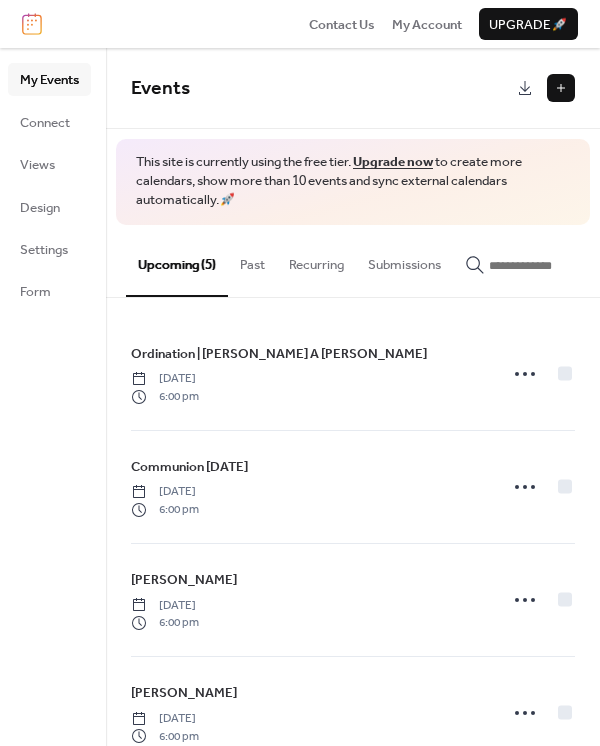 click at bounding box center [561, 88] 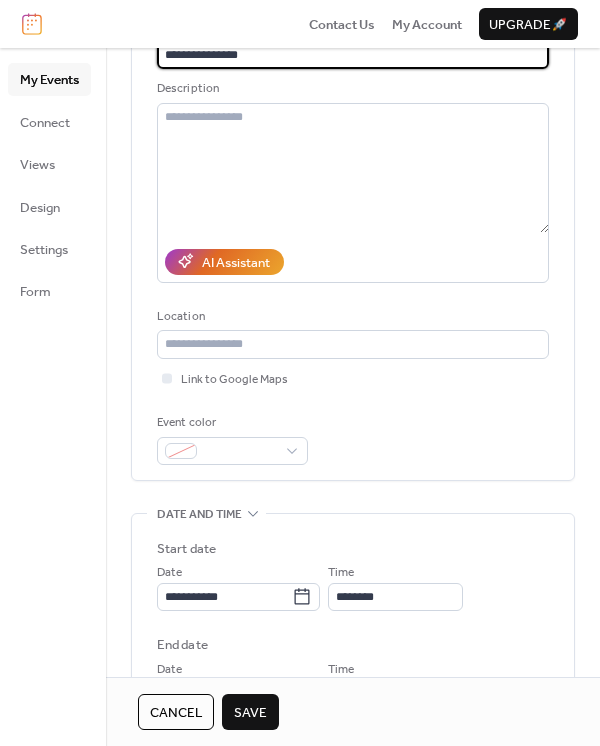 scroll, scrollTop: 177, scrollLeft: 0, axis: vertical 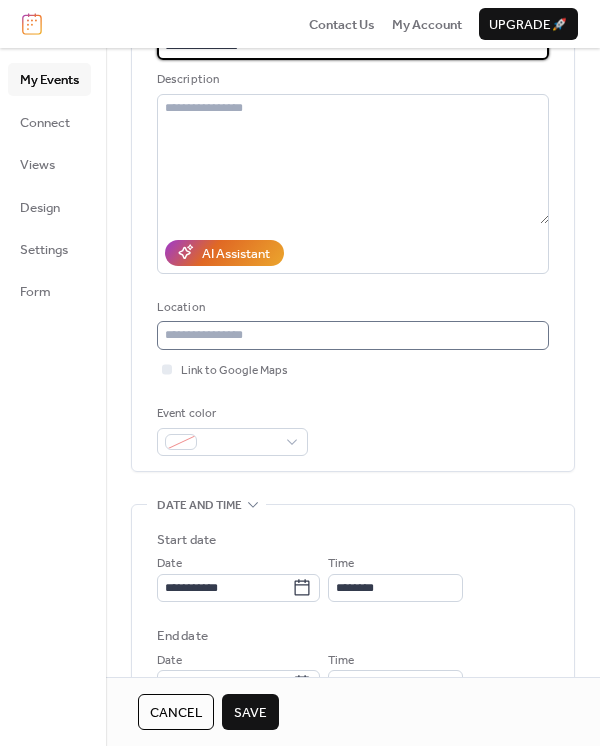 type on "**********" 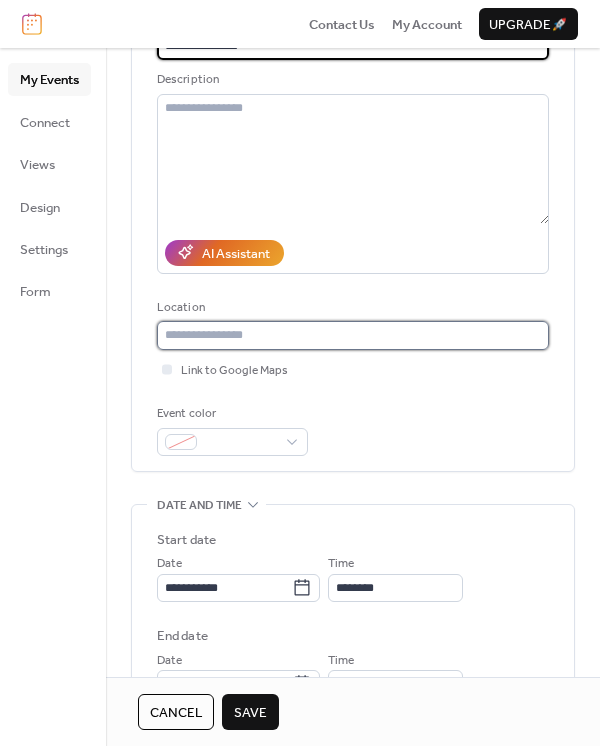 click at bounding box center [353, 335] 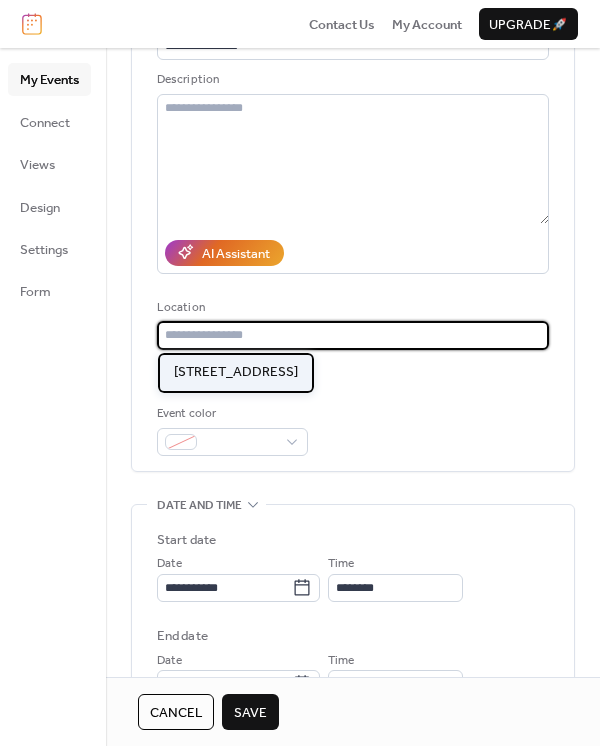 click on "[STREET_ADDRESS]" at bounding box center (236, 373) 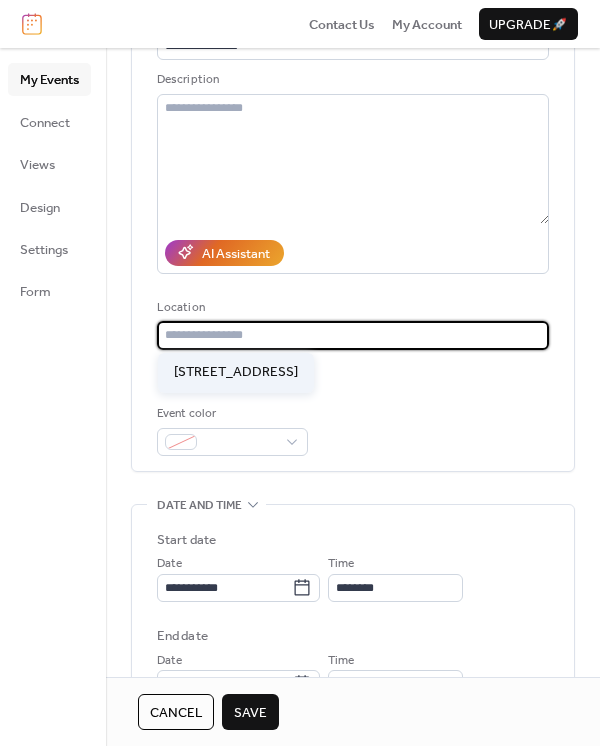 type on "**********" 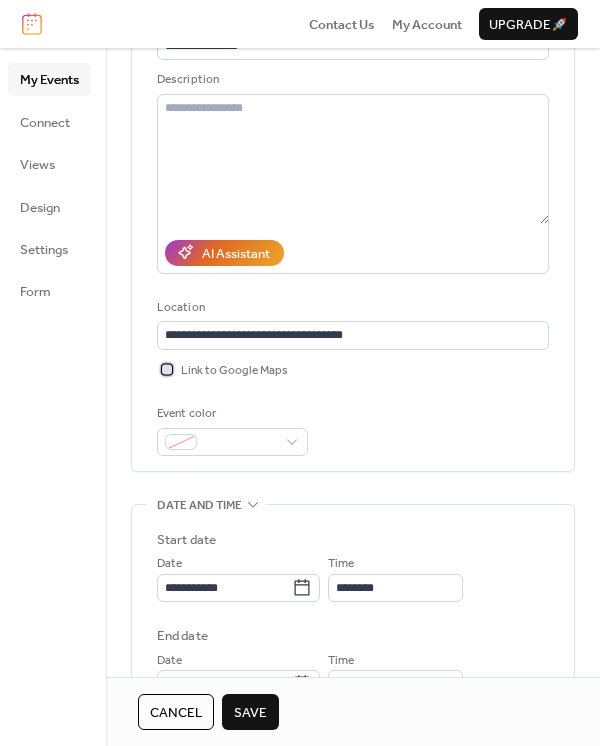 click at bounding box center [167, 369] 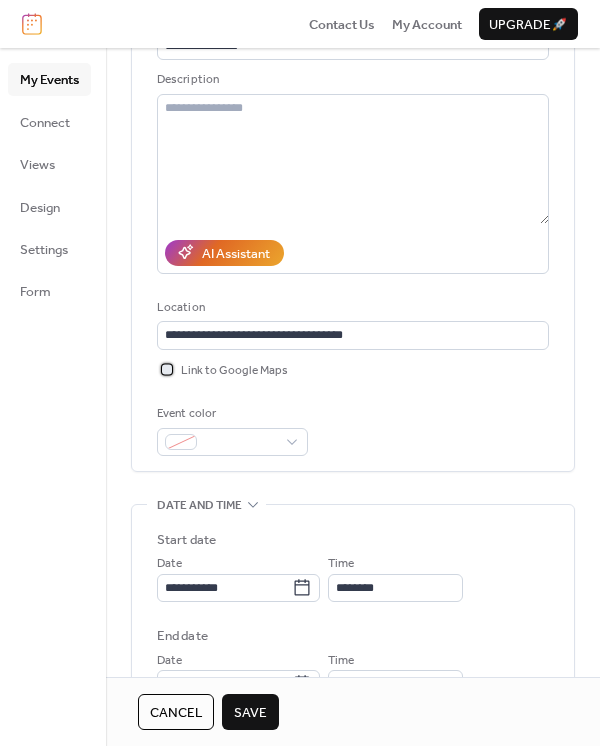 scroll, scrollTop: 355, scrollLeft: 0, axis: vertical 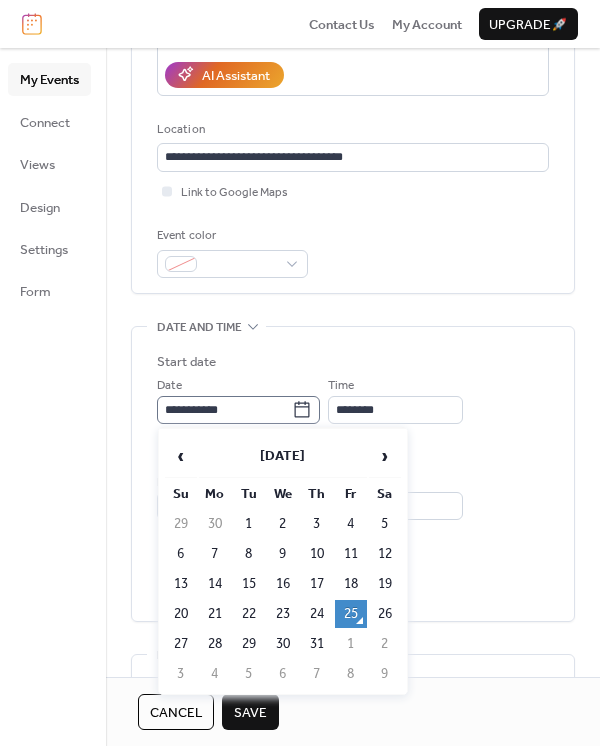 click 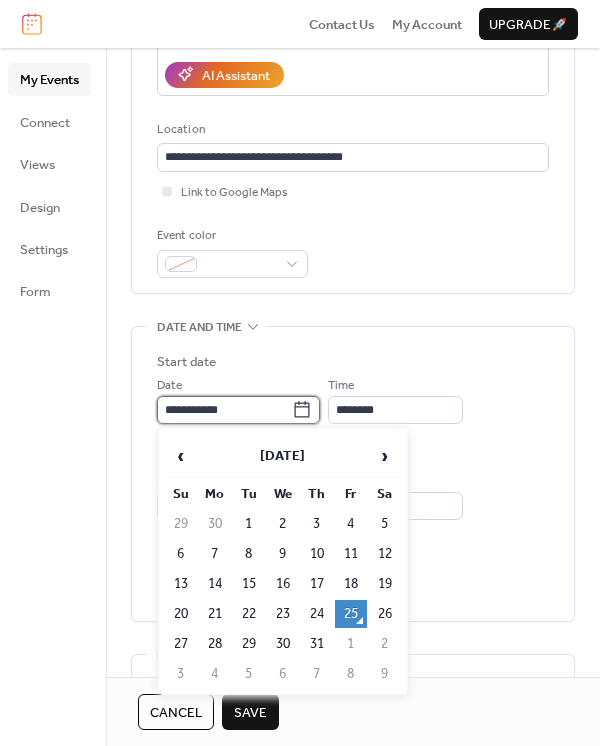 click on "**********" at bounding box center [224, 410] 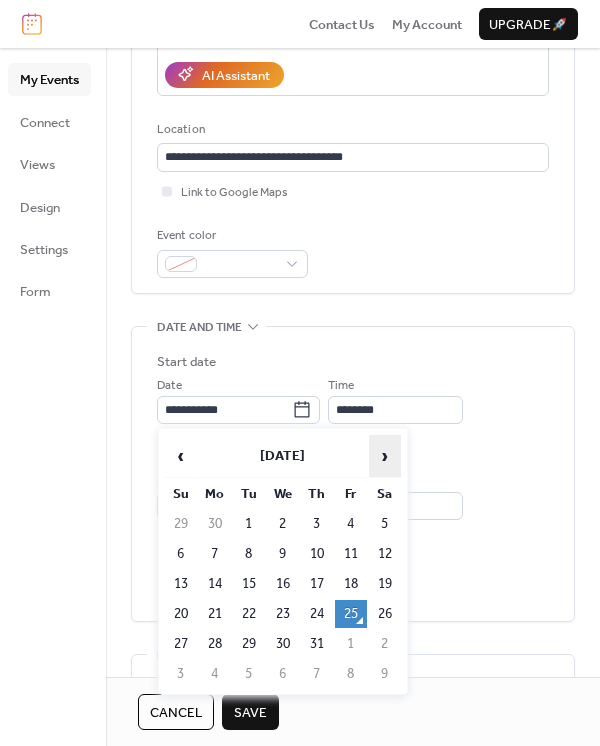 click on "›" at bounding box center [385, 456] 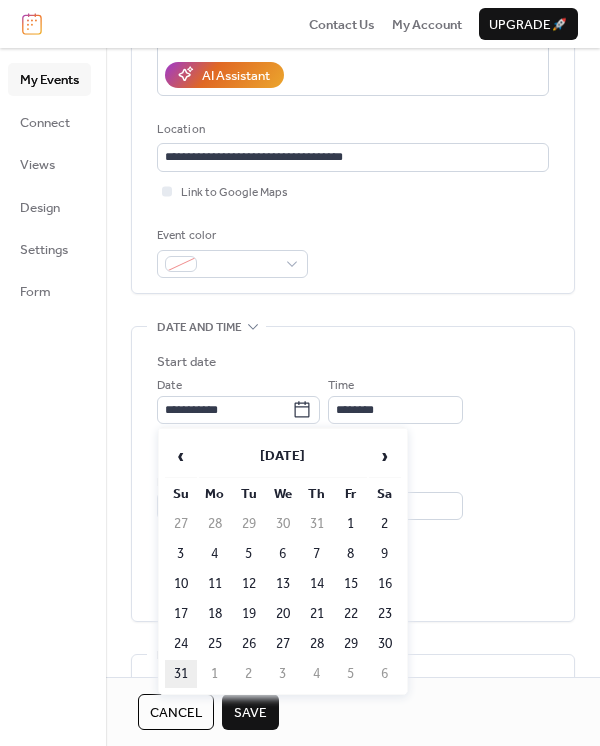 click on "31" at bounding box center (181, 674) 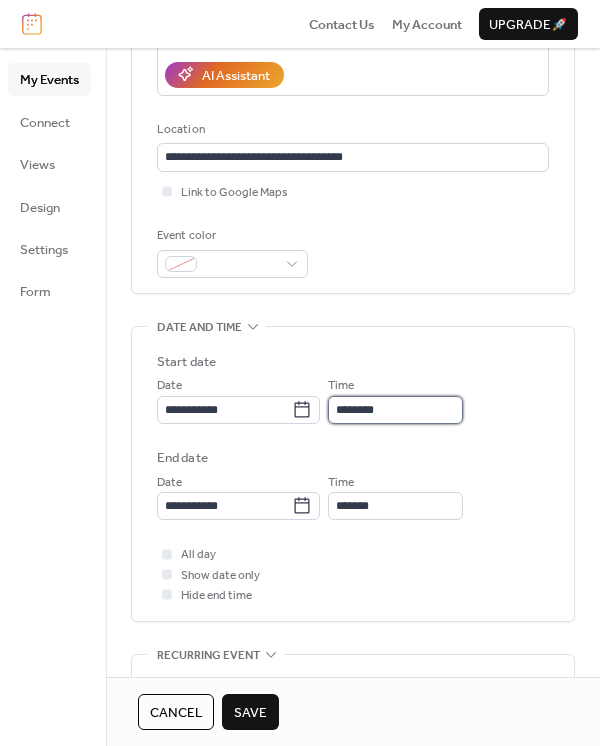 click on "********" at bounding box center [395, 410] 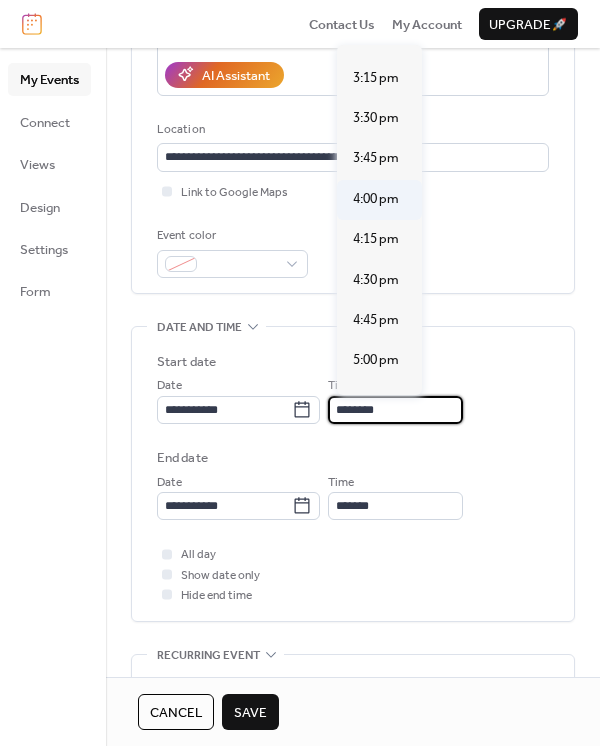 scroll, scrollTop: 2629, scrollLeft: 0, axis: vertical 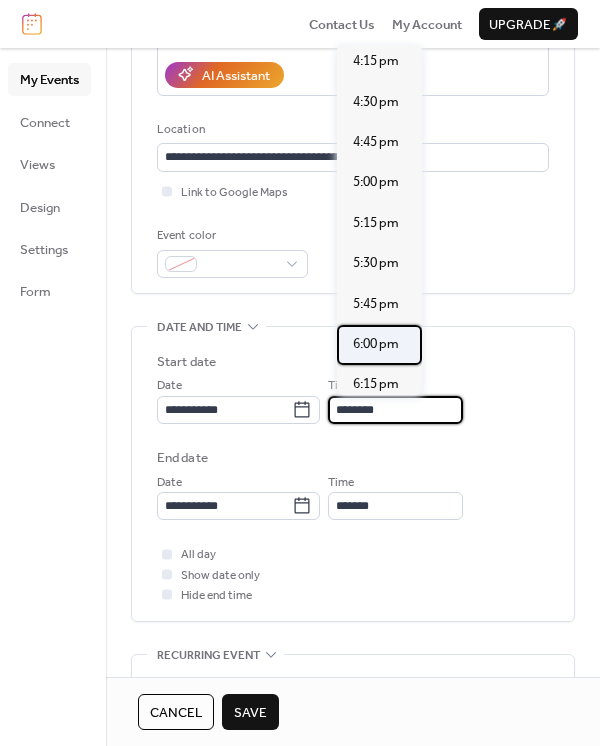 click on "6:00 pm" at bounding box center [376, 344] 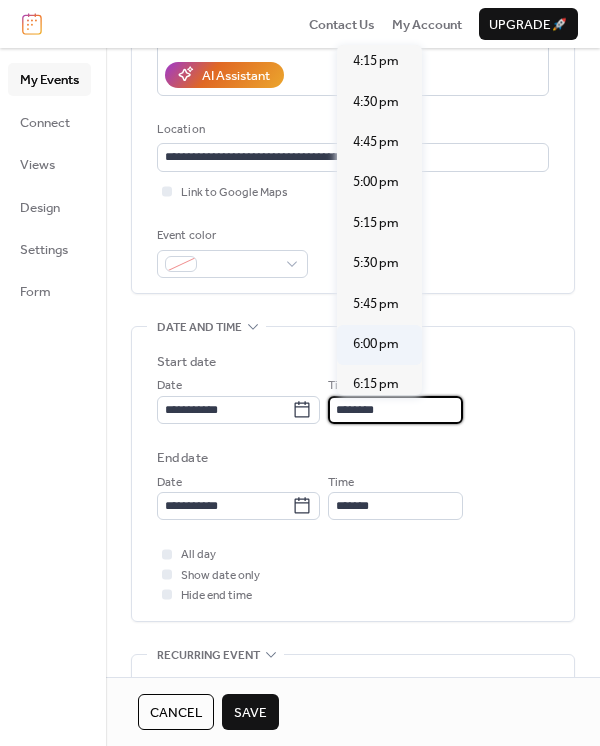 type on "*******" 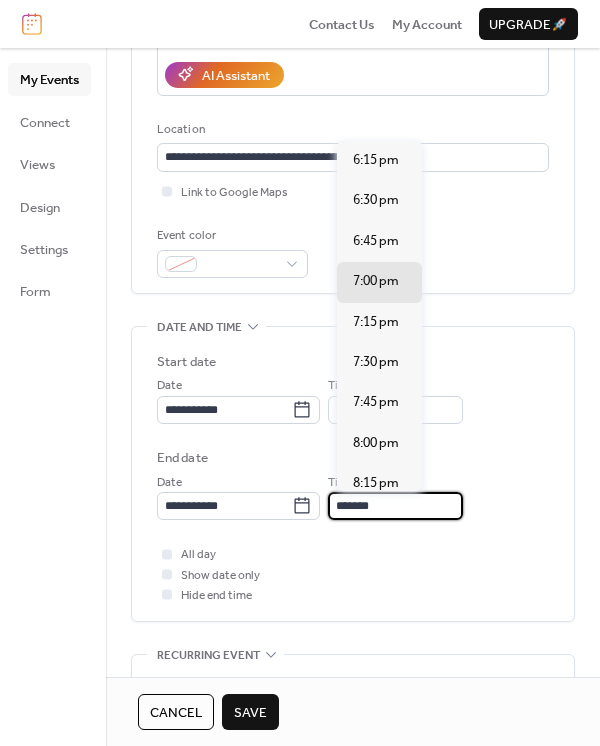 click on "*******" at bounding box center (395, 506) 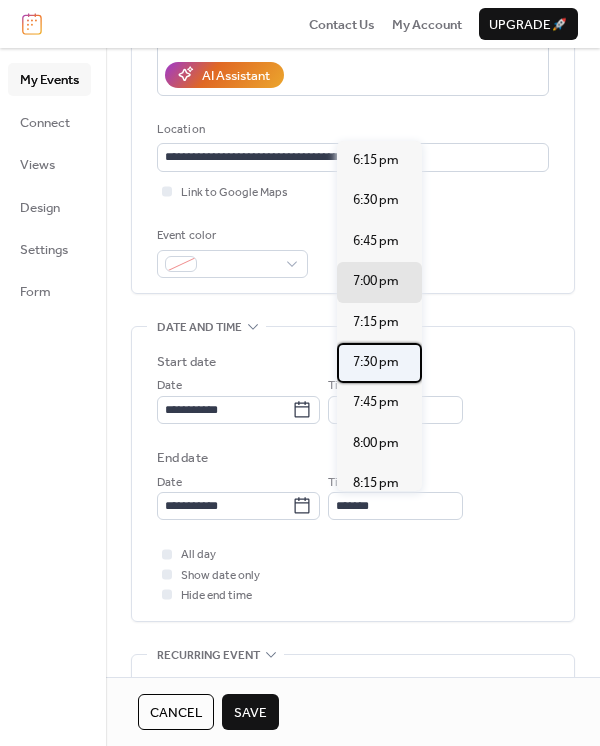 click on "7:30 pm" at bounding box center (376, 362) 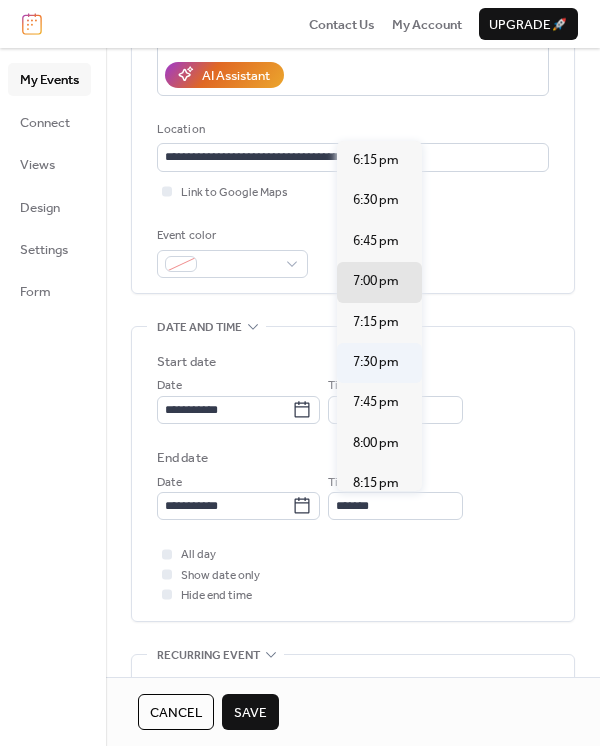 type on "*******" 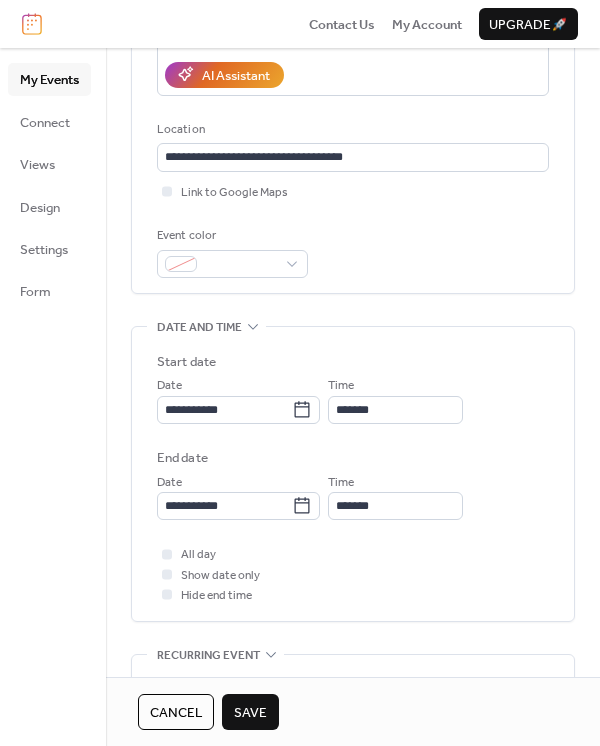 click on "Save" at bounding box center [250, 713] 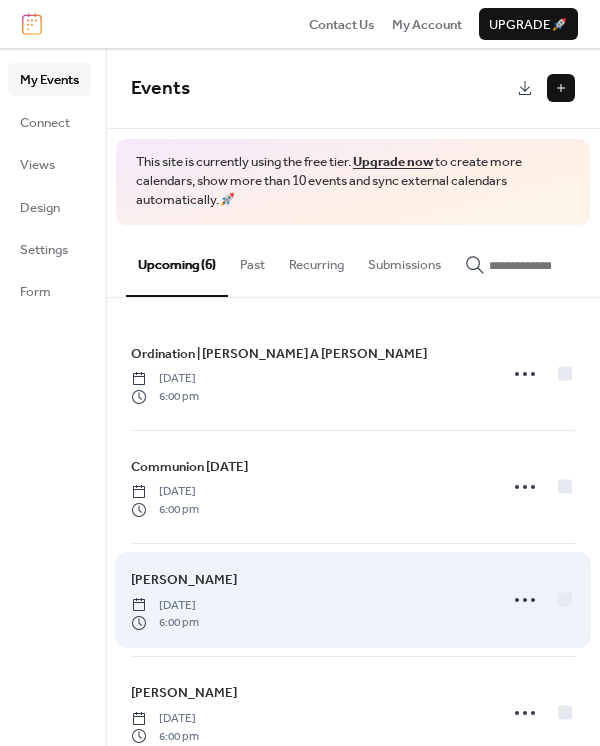 scroll, scrollTop: 275, scrollLeft: 0, axis: vertical 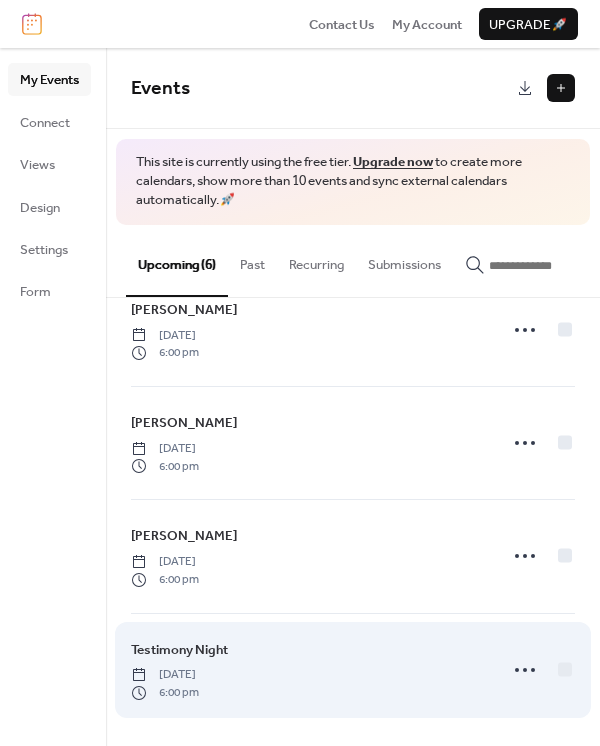 click on "[DATE]" at bounding box center (165, 675) 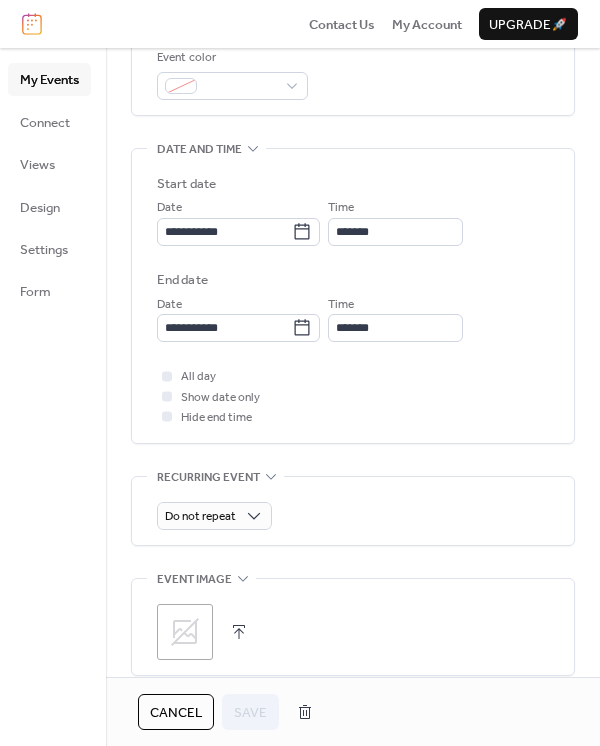 scroll, scrollTop: 711, scrollLeft: 0, axis: vertical 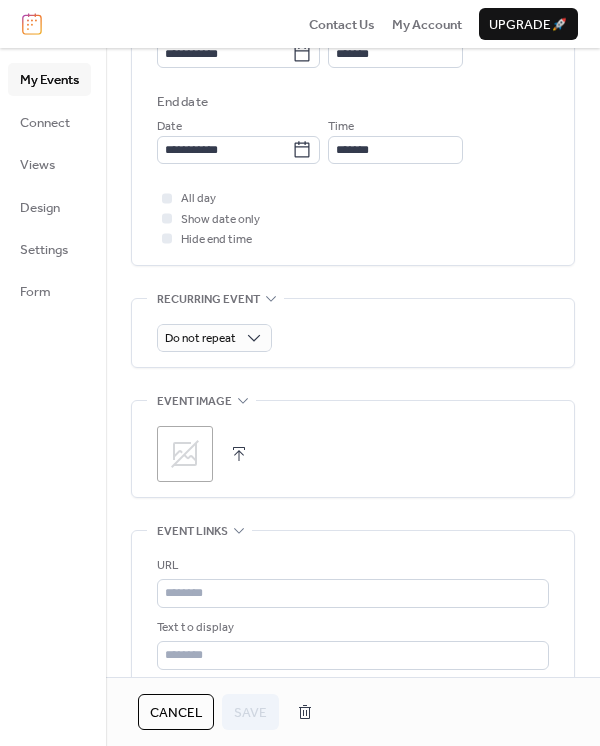 click 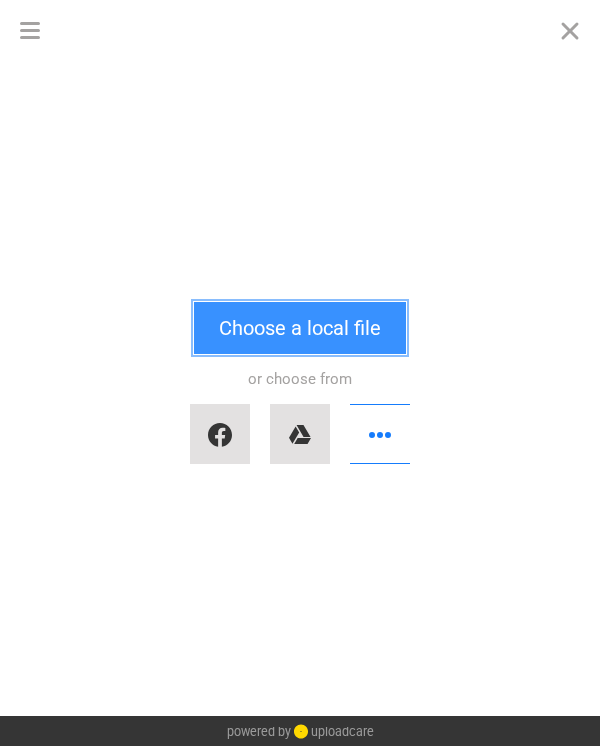 click on "Choose a local file" at bounding box center (300, 328) 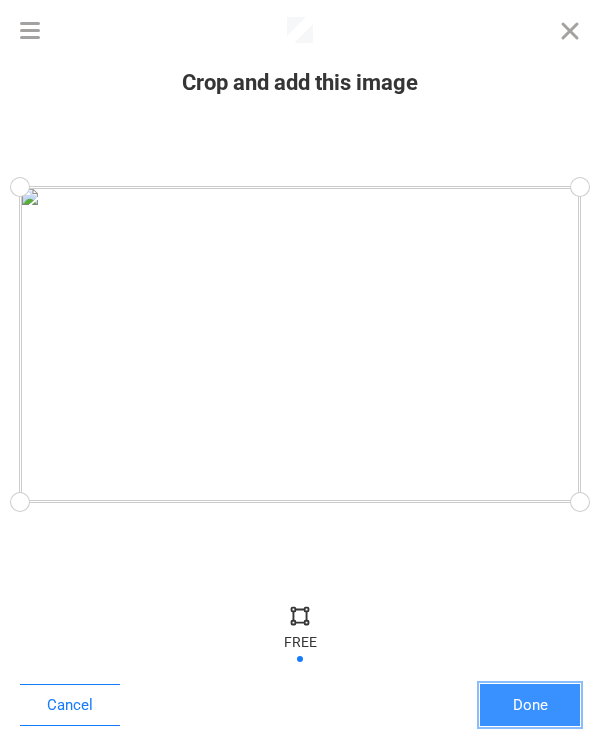 click on "Done" at bounding box center [530, 705] 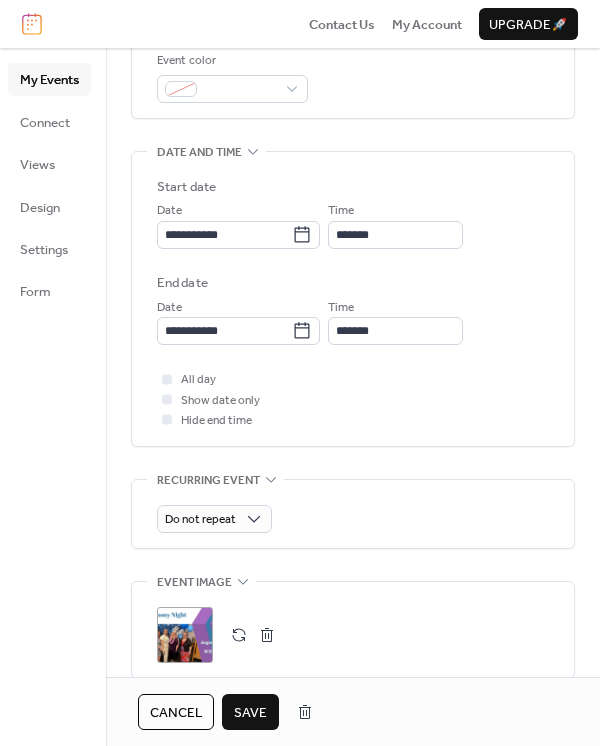 scroll, scrollTop: 886, scrollLeft: 0, axis: vertical 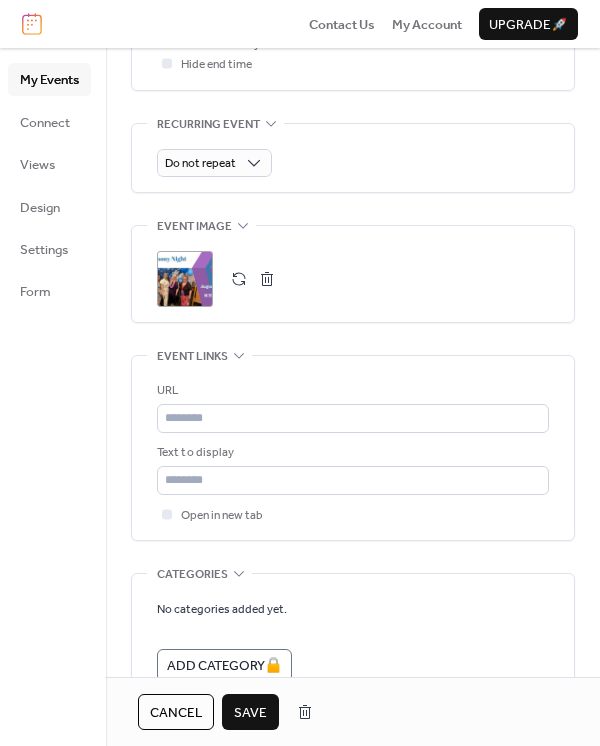 click on "Save" at bounding box center [250, 713] 